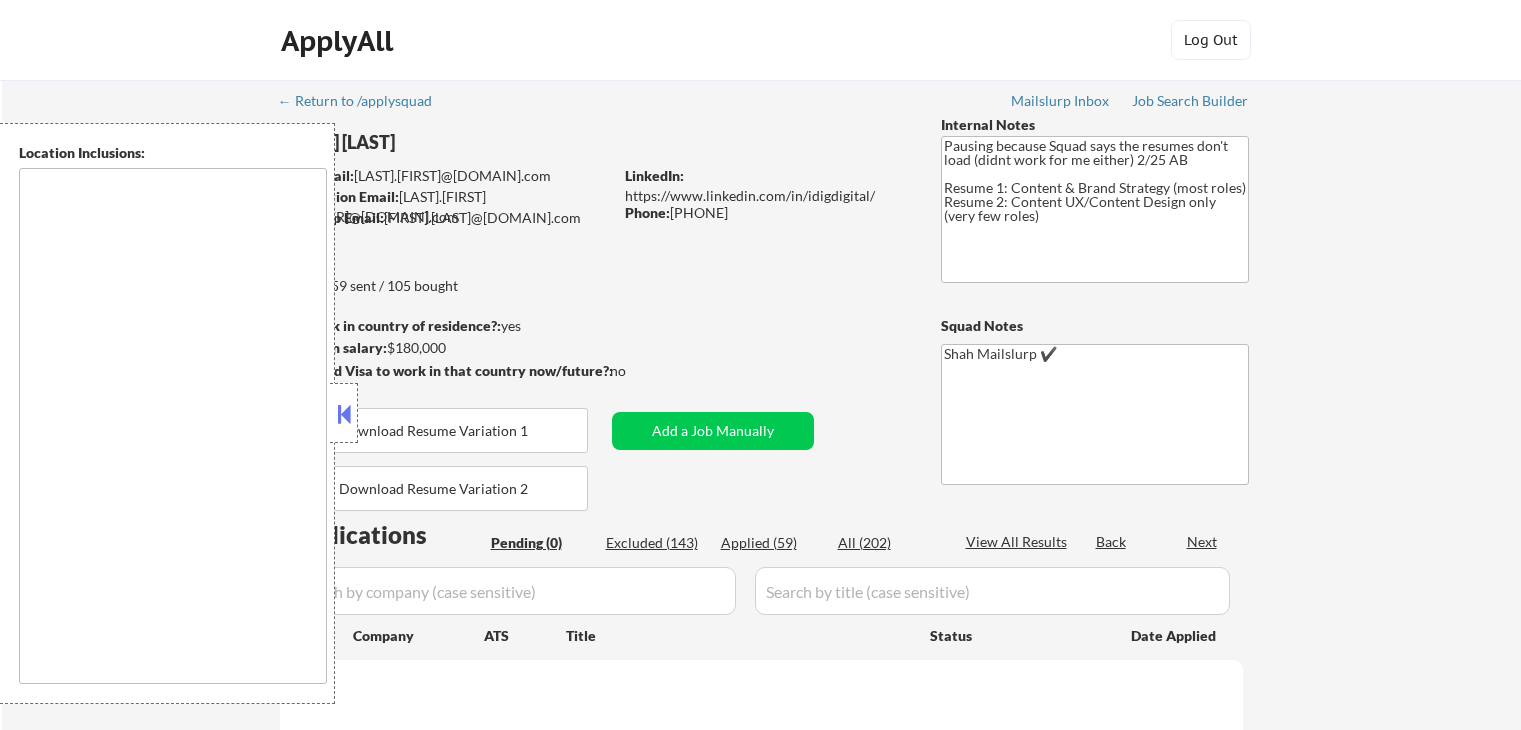 scroll, scrollTop: 0, scrollLeft: 0, axis: both 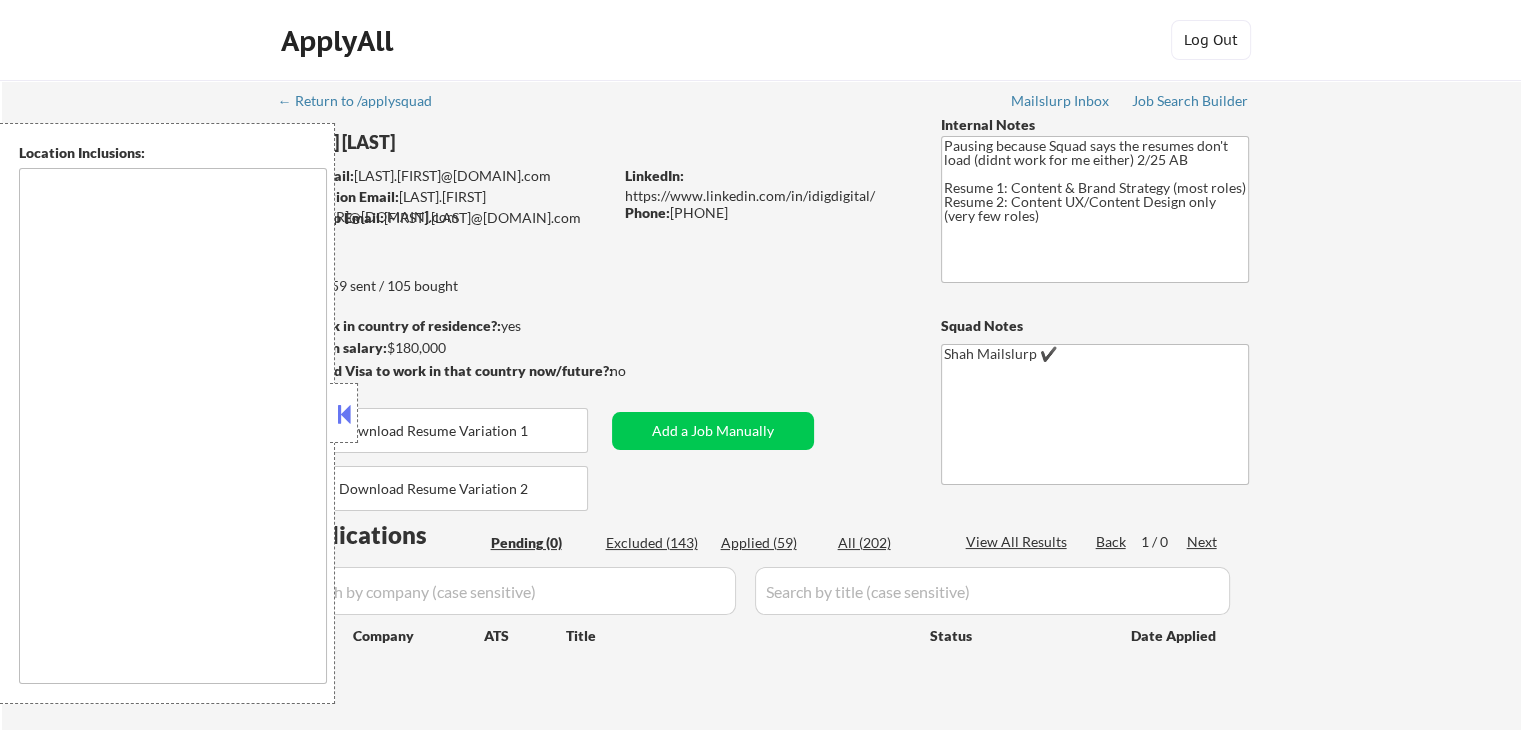 type on "[CITY], [STATE]   [CITY], [STATE]   [CITY], [STATE]   [CITY], [STATE]   [CITY], [STATE]   [CITY], [STATE]   [CITY], [STATE]   [CITY], [STATE]   [CITY], [STATE]   [CITY], [STATE]   [CITY], [STATE]   [CITY], [STATE]   [CITY], [STATE]   [CITY], [STATE]   [CITY], [STATE]   [CITY], [STATE]   [CITY], [STATE]   [CITY], [STATE]   [CITY], [STATE]   [CITY], [STATE]   [CITY], [STATE]   [CITY], [STATE]   [CITY], [STATE]   [CITY], [STATE]   [CITY], [STATE]   [CITY], [STATE]   remote" 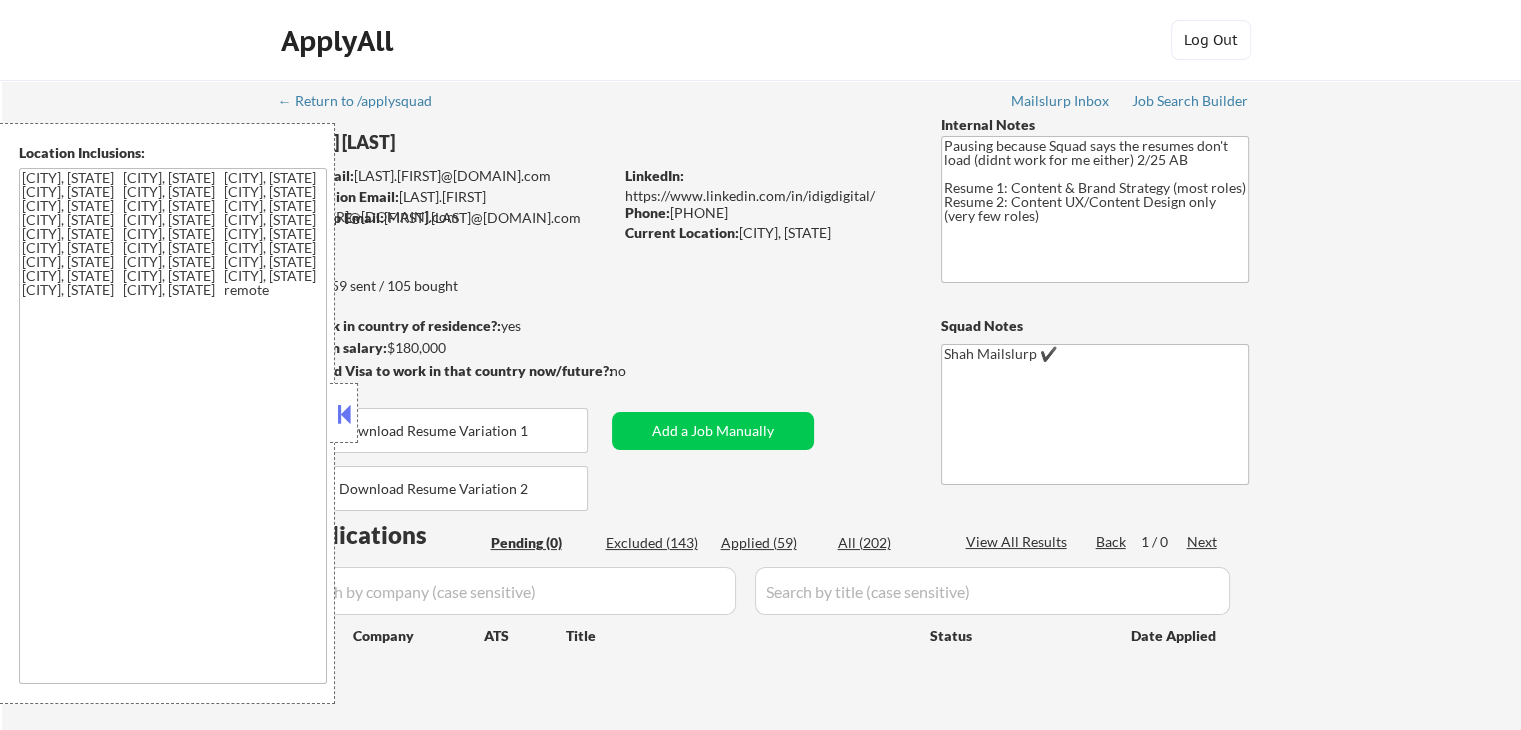 click at bounding box center [344, 414] 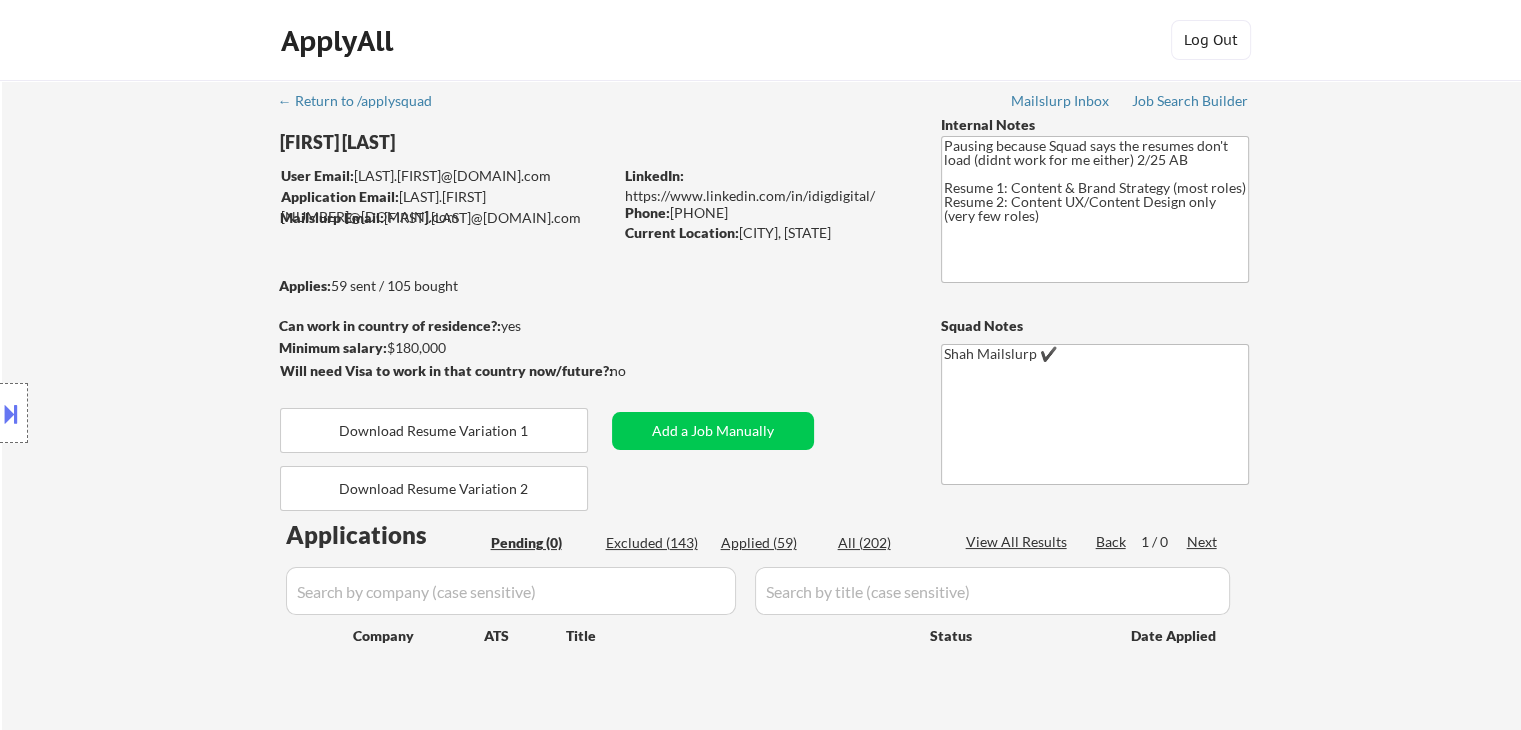 click on "Location Inclusions: [CITY], [STATE]   [CITY], [STATE]   [CITY], [STATE]   [CITY], [STATE]   [CITY], [STATE]   [CITY], [STATE]   [CITY], [STATE]   [CITY], [STATE]   [CITY], [STATE]   [CITY], [STATE]   [CITY], [STATE]   [CITY], [STATE]   [CITY], [STATE]   [CITY], [STATE]   [CITY], [STATE]   [CITY], [STATE]   [CITY], [STATE]   [CITY], [STATE]   [CITY], [STATE]   [CITY], [STATE]   [CITY], [STATE]   [CITY], [STATE]   [CITY], [STATE]   [CITY], [STATE]   [CITY], [STATE]   [CITY], [STATE]   remote" at bounding box center [179, 413] 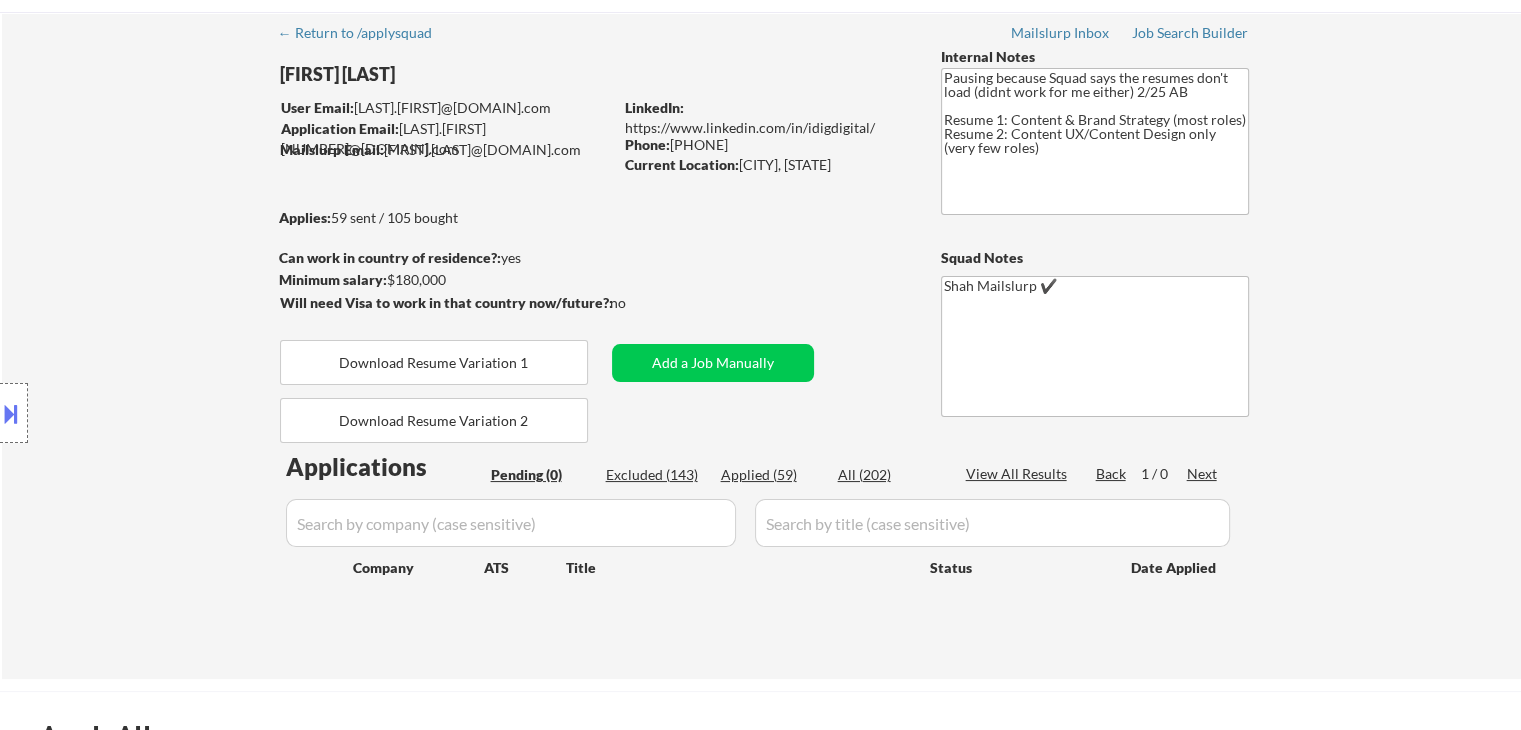 scroll, scrollTop: 100, scrollLeft: 0, axis: vertical 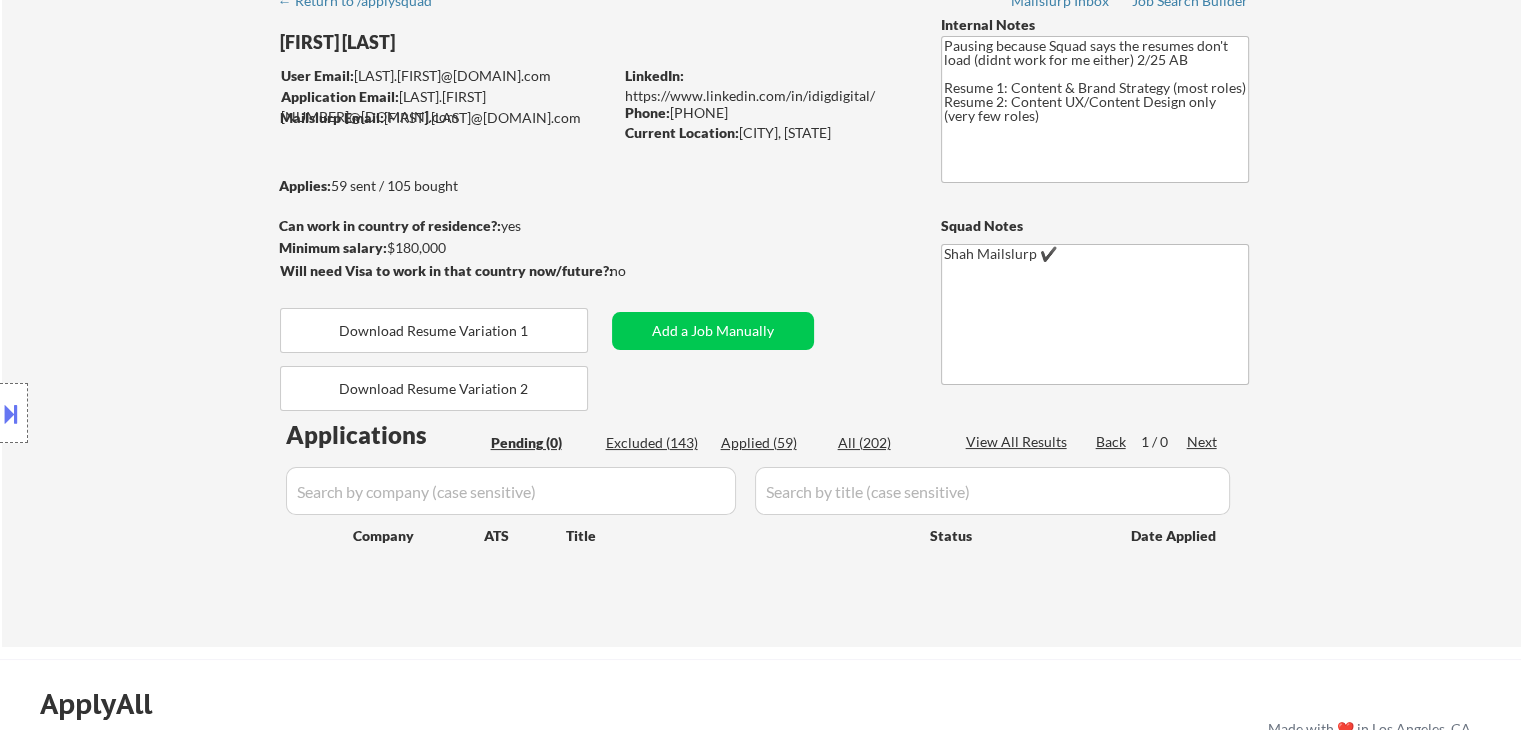 drag, startPoint x: 104, startPoint y: 295, endPoint x: 128, endPoint y: 279, distance: 28.84441 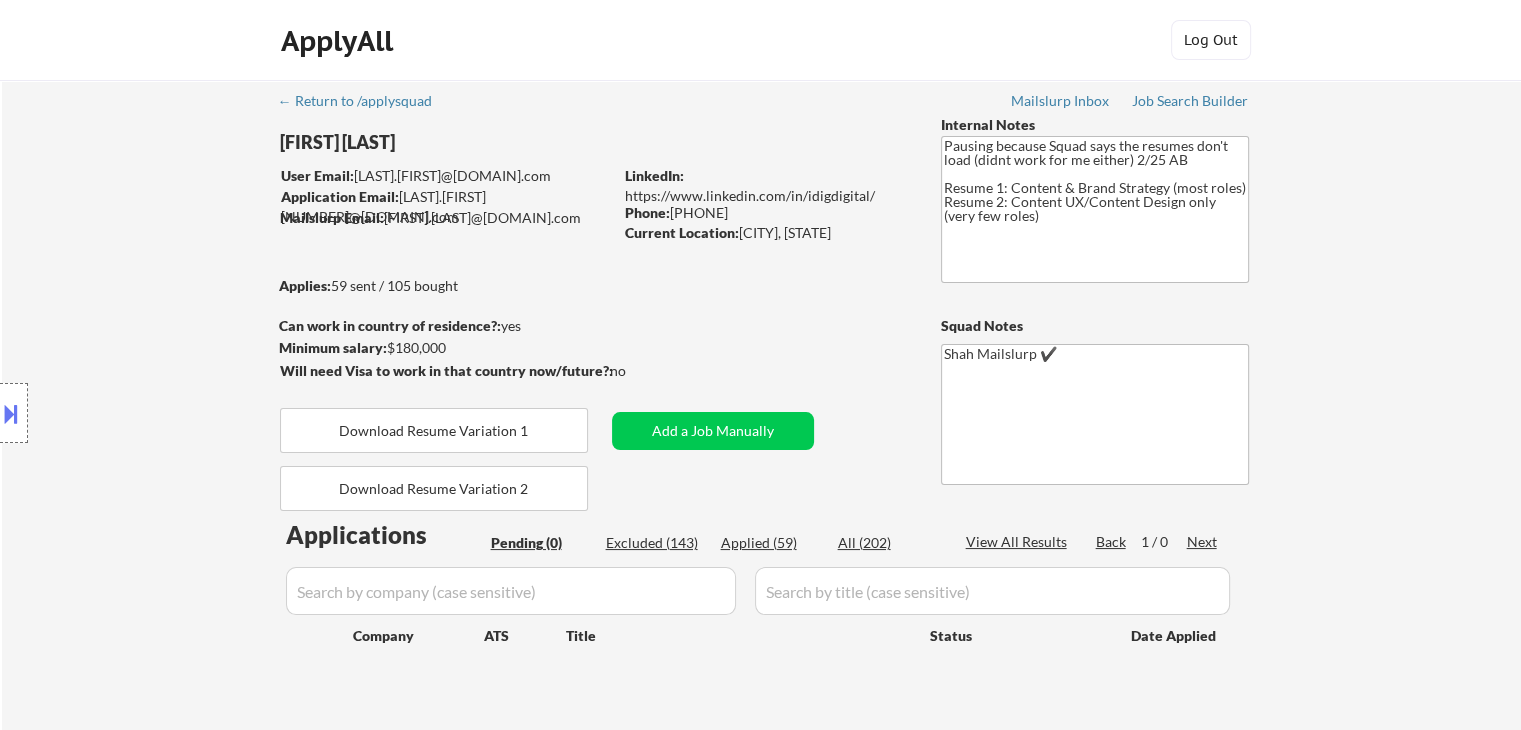click on "Location Inclusions: [CITY], [STATE]   [CITY], [STATE]   [CITY], [STATE]   [CITY], [STATE]   [CITY], [STATE]   [CITY], [STATE]   [CITY], [STATE]   [CITY], [STATE]   [CITY], [STATE]   [CITY], [STATE]   [CITY], [STATE]   [CITY], [STATE]   [CITY], [STATE]   [CITY], [STATE]   [CITY], [STATE]   [CITY], [STATE]   [CITY], [STATE]   [CITY], [STATE]   [CITY], [STATE]   [CITY], [STATE]   [CITY], [STATE]   [CITY], [STATE]   [CITY], [STATE]   [CITY], [STATE]   [CITY], [STATE]   [CITY], [STATE]   remote" at bounding box center (179, 413) 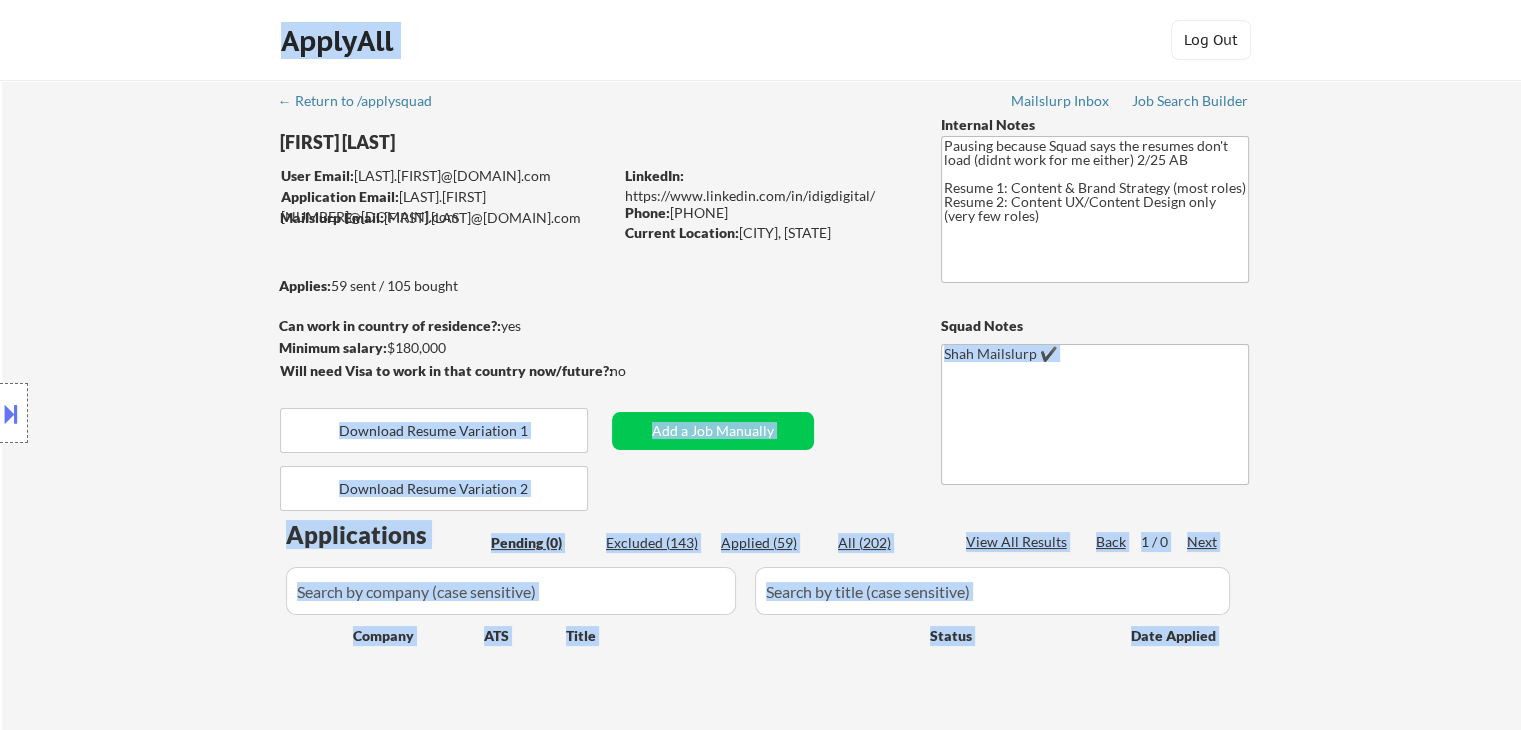 drag, startPoint x: 652, startPoint y: 377, endPoint x: 294, endPoint y: 317, distance: 362.9931 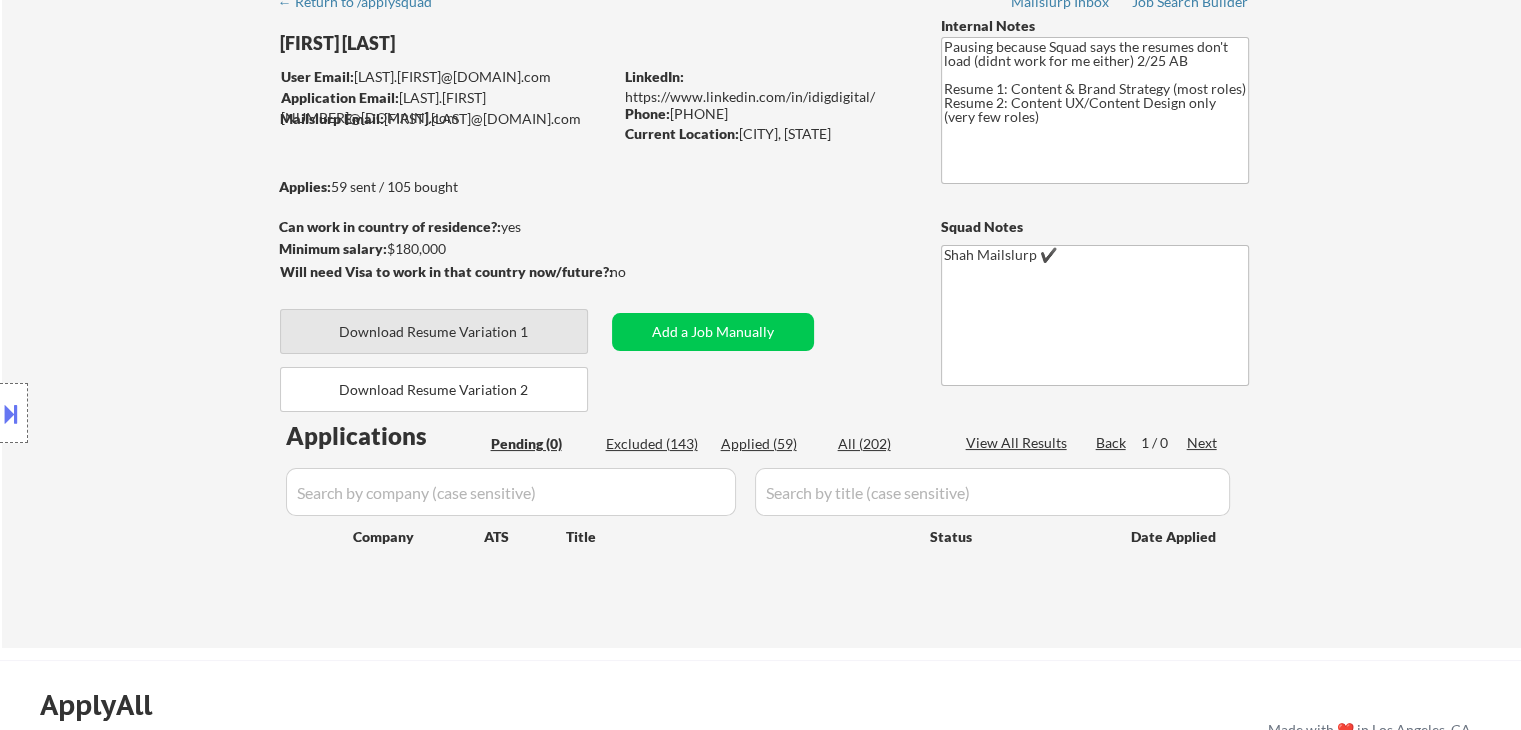 scroll, scrollTop: 100, scrollLeft: 0, axis: vertical 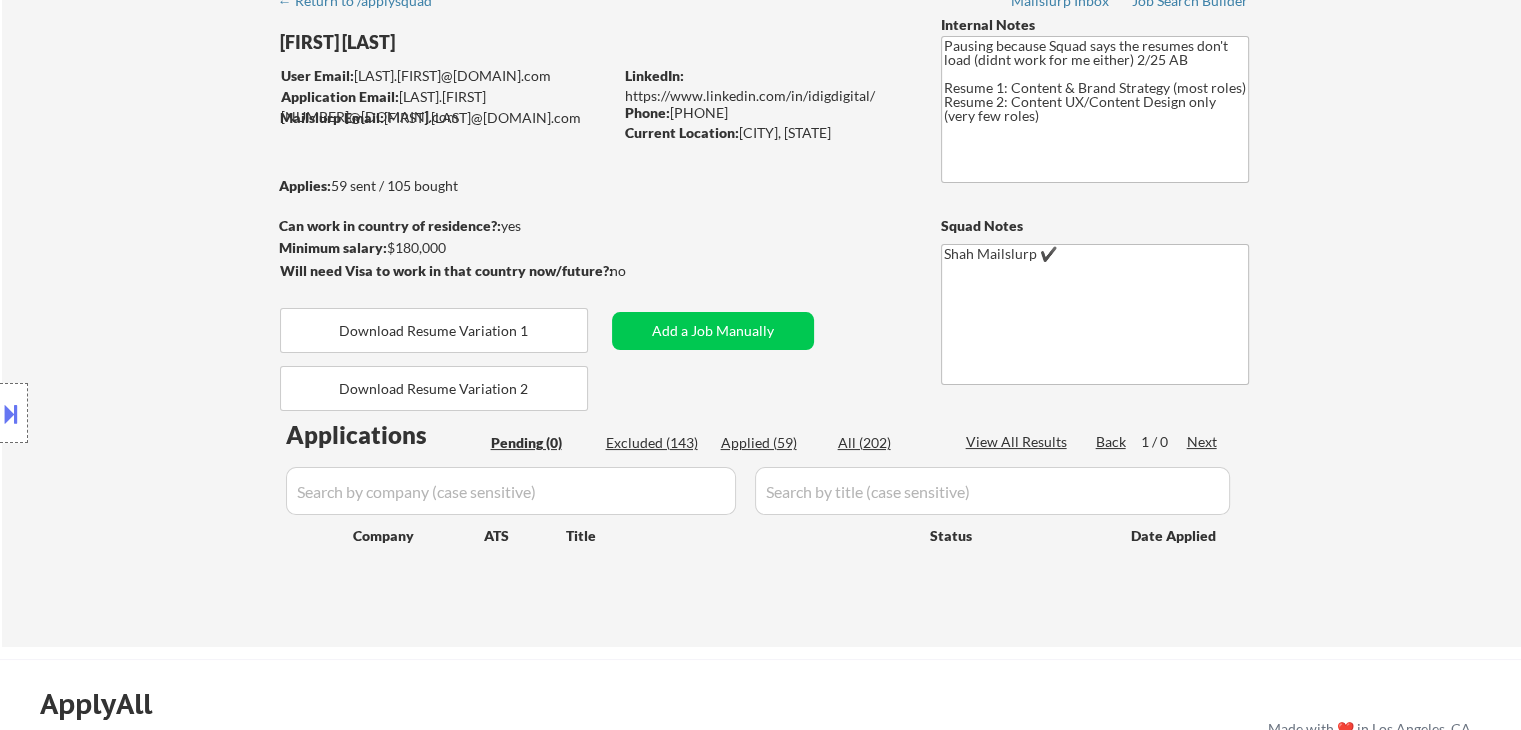 click on "Location Inclusions: [CITY], [STATE]   [CITY], [STATE]   [CITY], [STATE]   [CITY], [STATE]   [CITY], [STATE]   [CITY], [STATE]   [CITY], [STATE]   [CITY], [STATE]   [CITY], [STATE]   [CITY], [STATE]   [CITY], [STATE]   [CITY], [STATE]   [CITY], [STATE]   [CITY], [STATE]   [CITY], [STATE]   [CITY], [STATE]   [CITY], [STATE]   [CITY], [STATE]   [CITY], [STATE]   [CITY], [STATE]   [CITY], [STATE]   [CITY], [STATE]   [CITY], [STATE]   [CITY], [STATE]   [CITY], [STATE]   [CITY], [STATE]   remote" at bounding box center (179, 413) 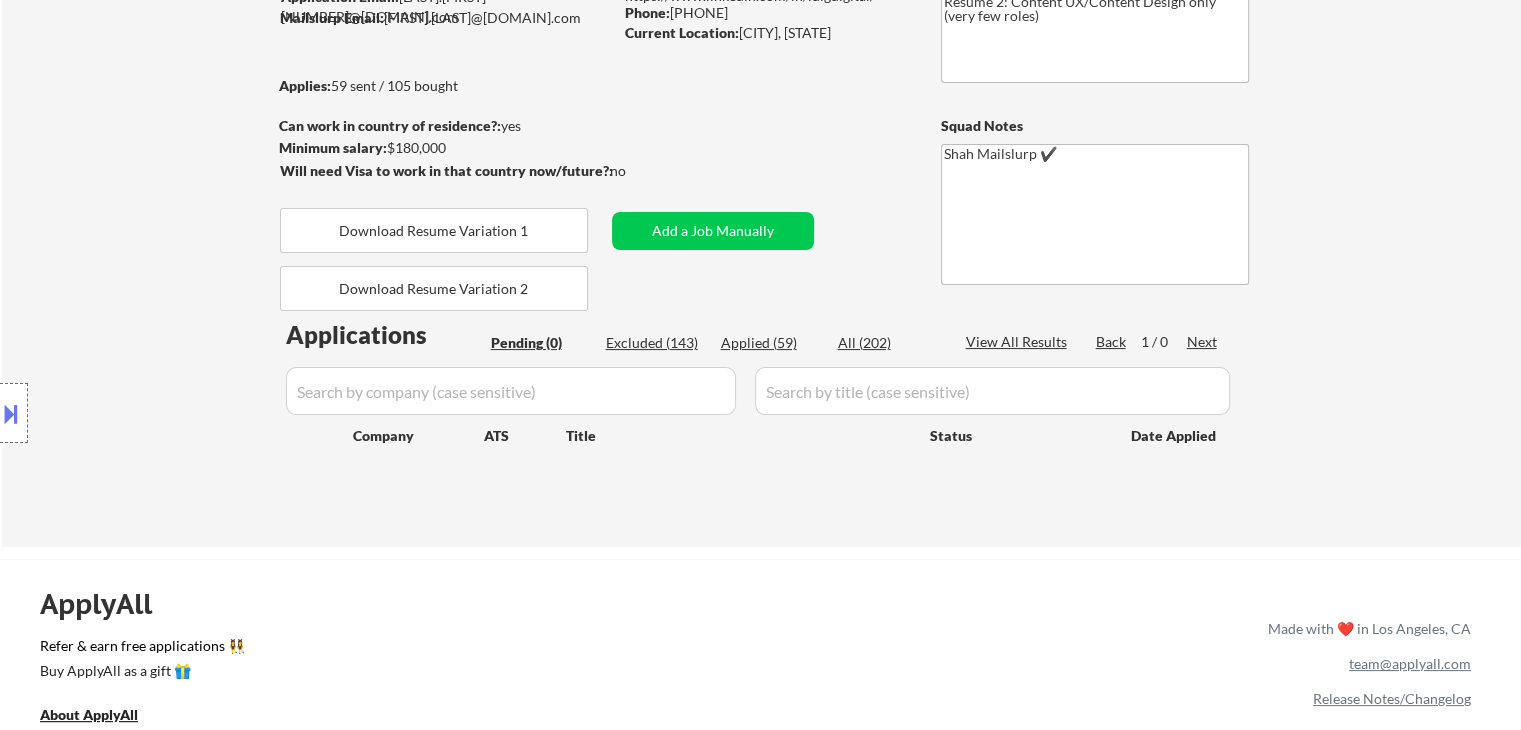 click on "Location Inclusions: [CITY], [STATE]   [CITY], [STATE]   [CITY], [STATE]   [CITY], [STATE]   [CITY], [STATE]   [CITY], [STATE]   [CITY], [STATE]   [CITY], [STATE]   [CITY], [STATE]   [CITY], [STATE]   [CITY], [STATE]   [CITY], [STATE]   [CITY], [STATE]   [CITY], [STATE]   [CITY], [STATE]   [CITY], [STATE]   [CITY], [STATE]   [CITY], [STATE]   [CITY], [STATE]   [CITY], [STATE]   [CITY], [STATE]   [CITY], [STATE]   [CITY], [STATE]   [CITY], [STATE]   [CITY], [STATE]   [CITY], [STATE]   remote" at bounding box center (179, 413) 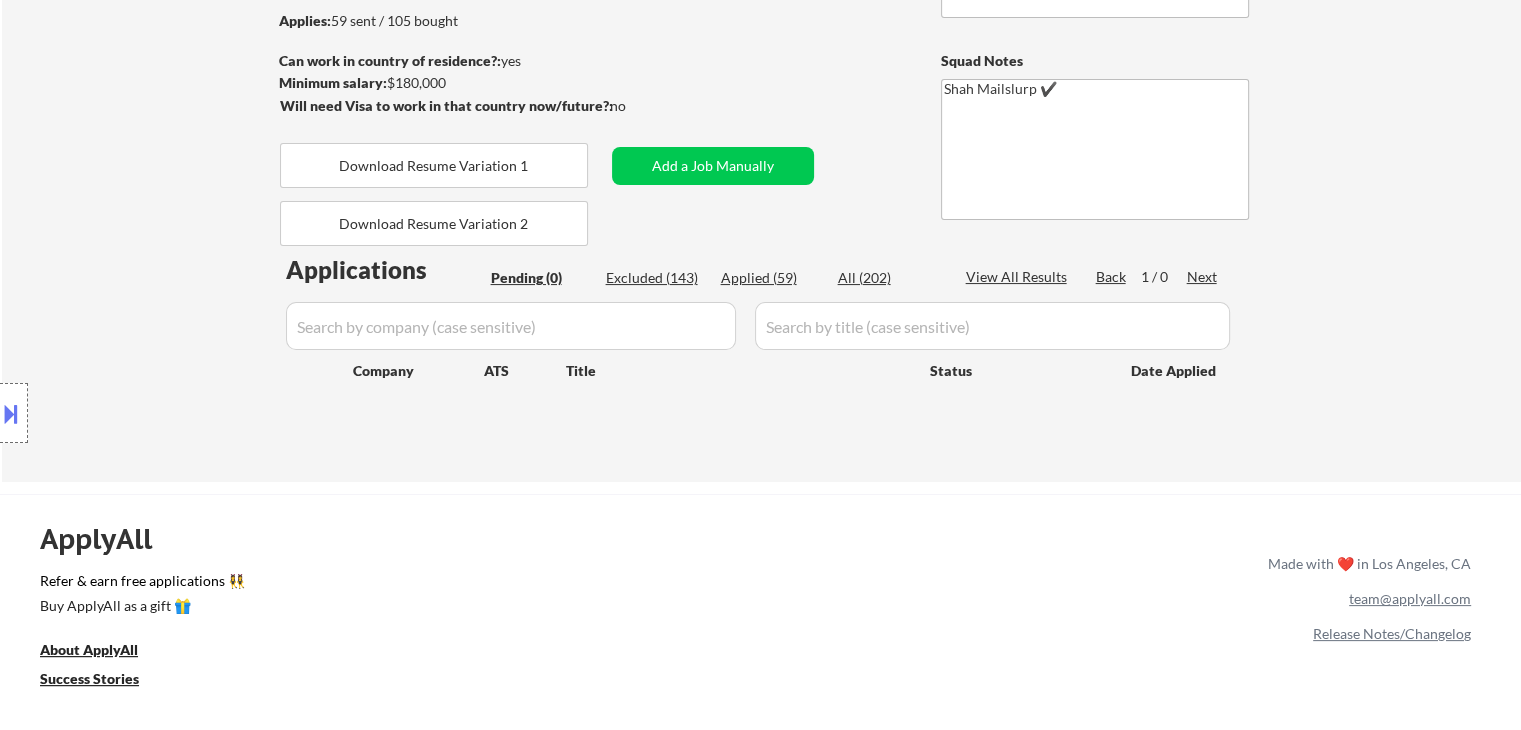 scroll, scrollTop: 300, scrollLeft: 0, axis: vertical 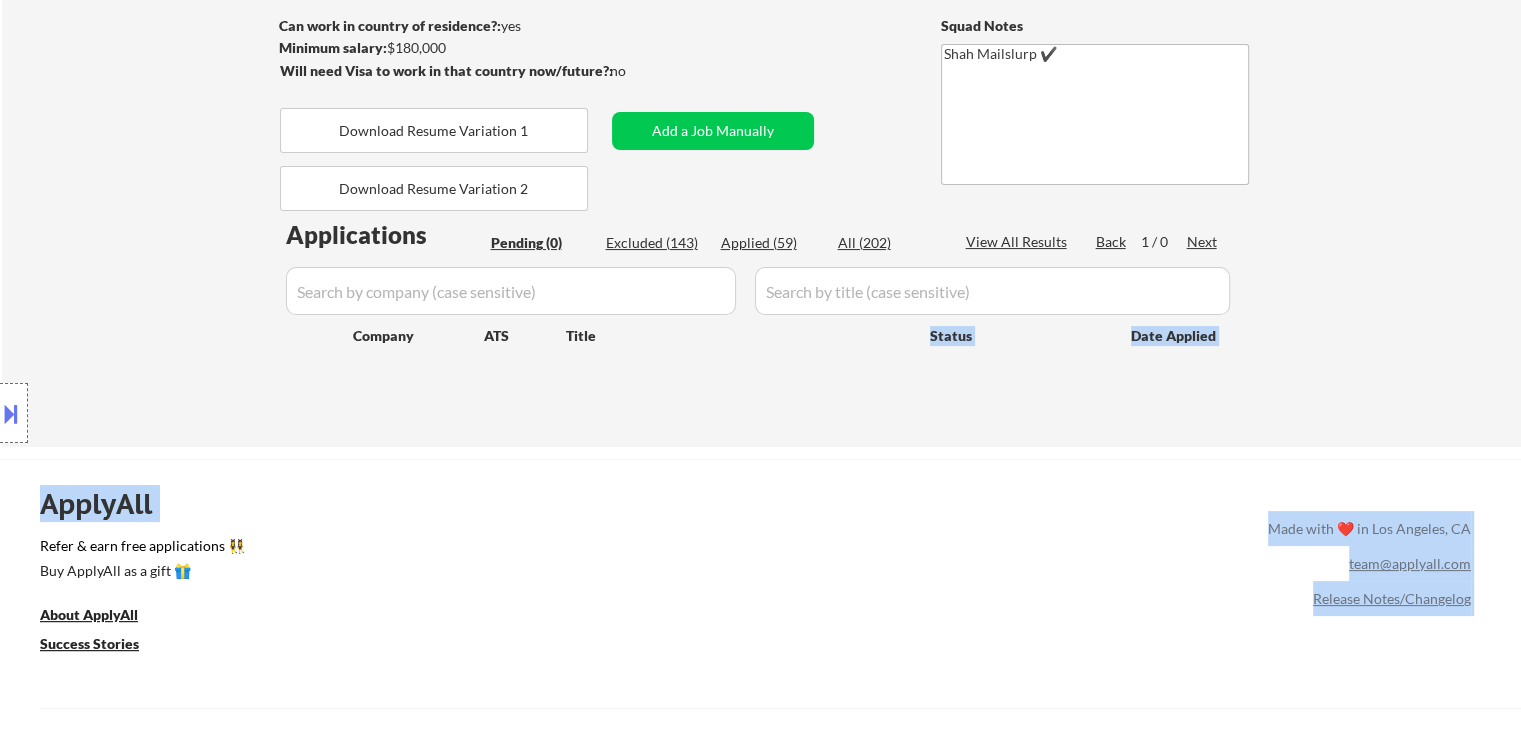 drag, startPoint x: 667, startPoint y: 350, endPoint x: 299, endPoint y: 327, distance: 368.71805 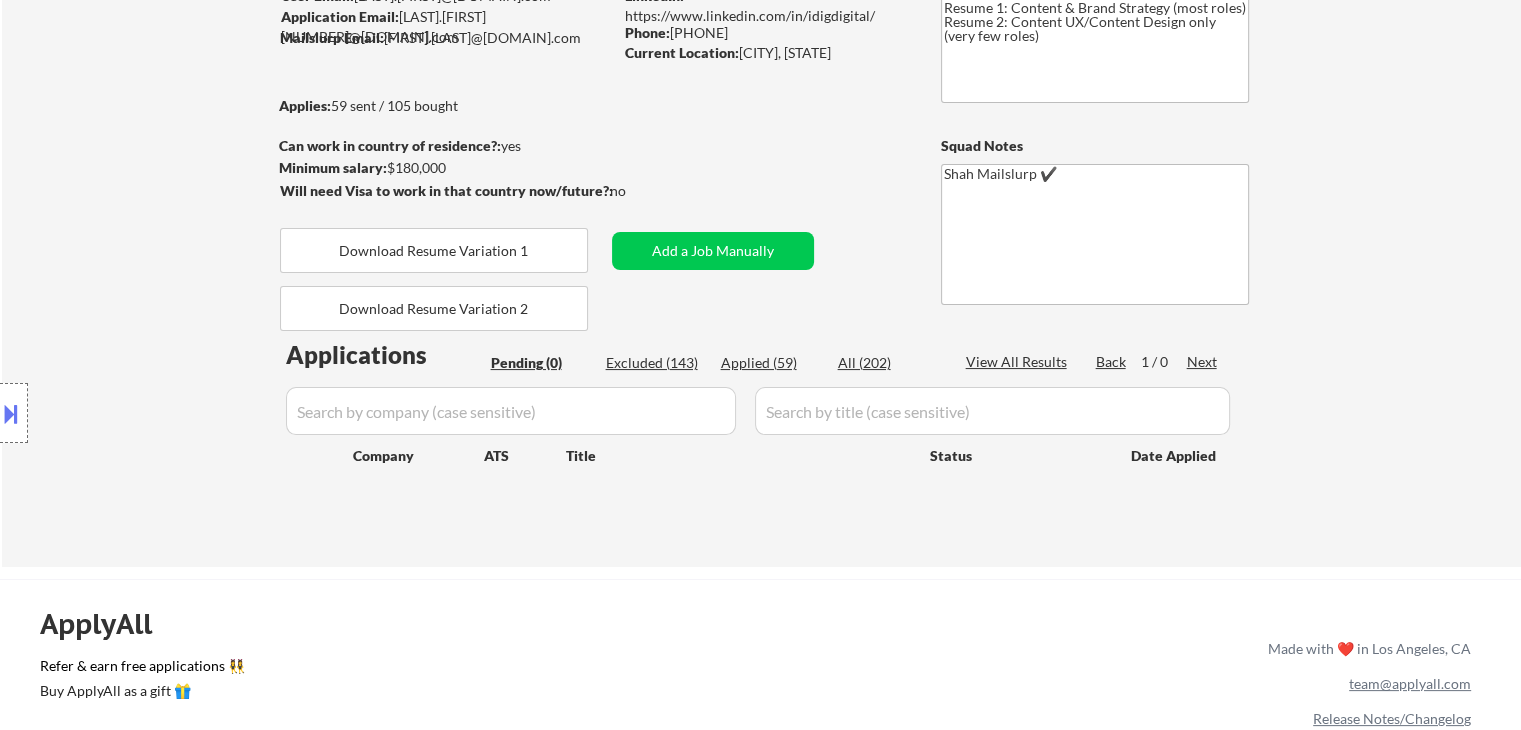scroll, scrollTop: 0, scrollLeft: 0, axis: both 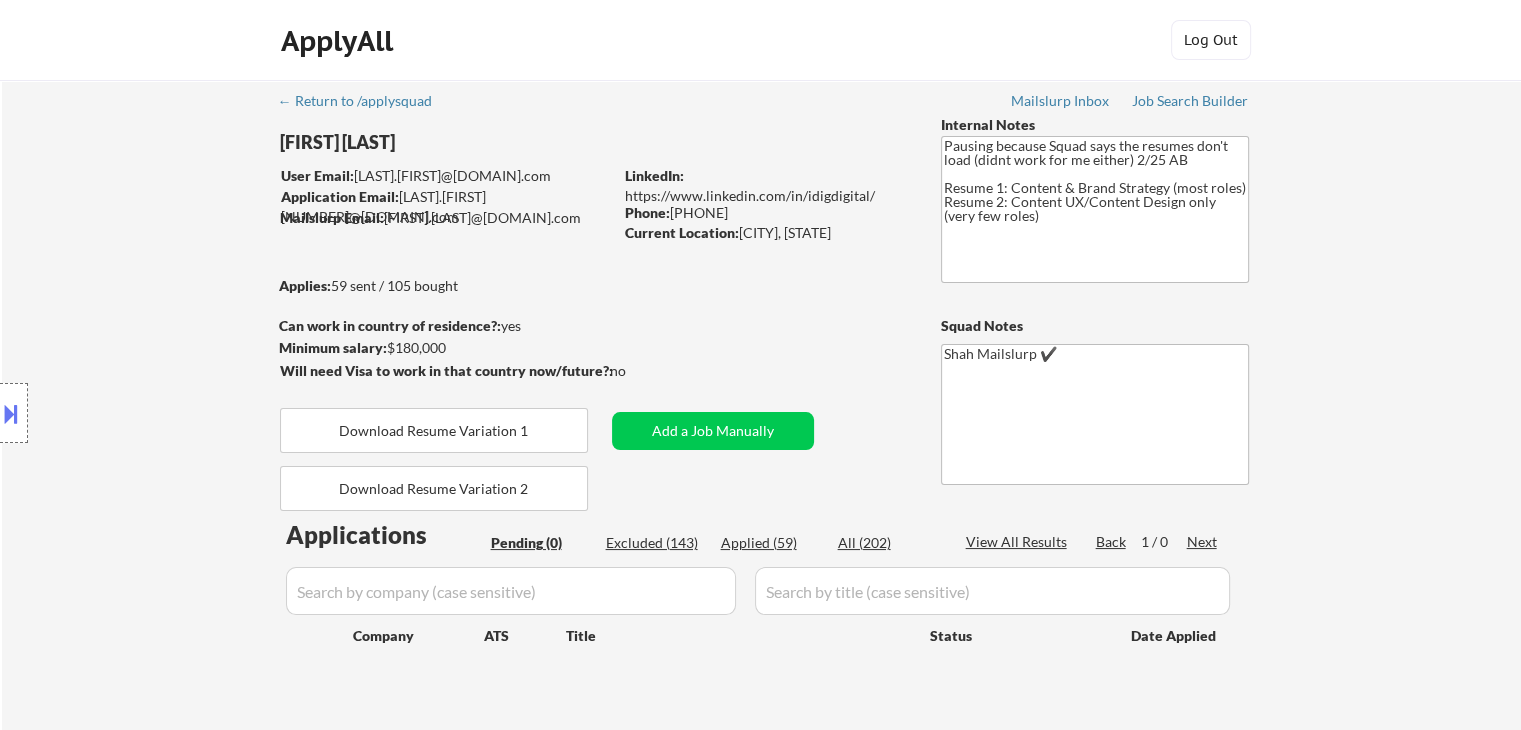 click on "Location Inclusions: [CITY], [STATE]   [CITY], [STATE]   [CITY], [STATE]   [CITY], [STATE]   [CITY], [STATE]   [CITY], [STATE]   [CITY], [STATE]   [CITY], [STATE]   [CITY], [STATE]   [CITY], [STATE]   [CITY], [STATE]   [CITY], [STATE]   [CITY], [STATE]   [CITY], [STATE]   [CITY], [STATE]   [CITY], [STATE]   [CITY], [STATE]   [CITY], [STATE]   [CITY], [STATE]   [CITY], [STATE]   [CITY], [STATE]   [CITY], [STATE]   [CITY], [STATE]   [CITY], [STATE]   [CITY], [STATE]   [CITY], [STATE]   remote" at bounding box center [179, 413] 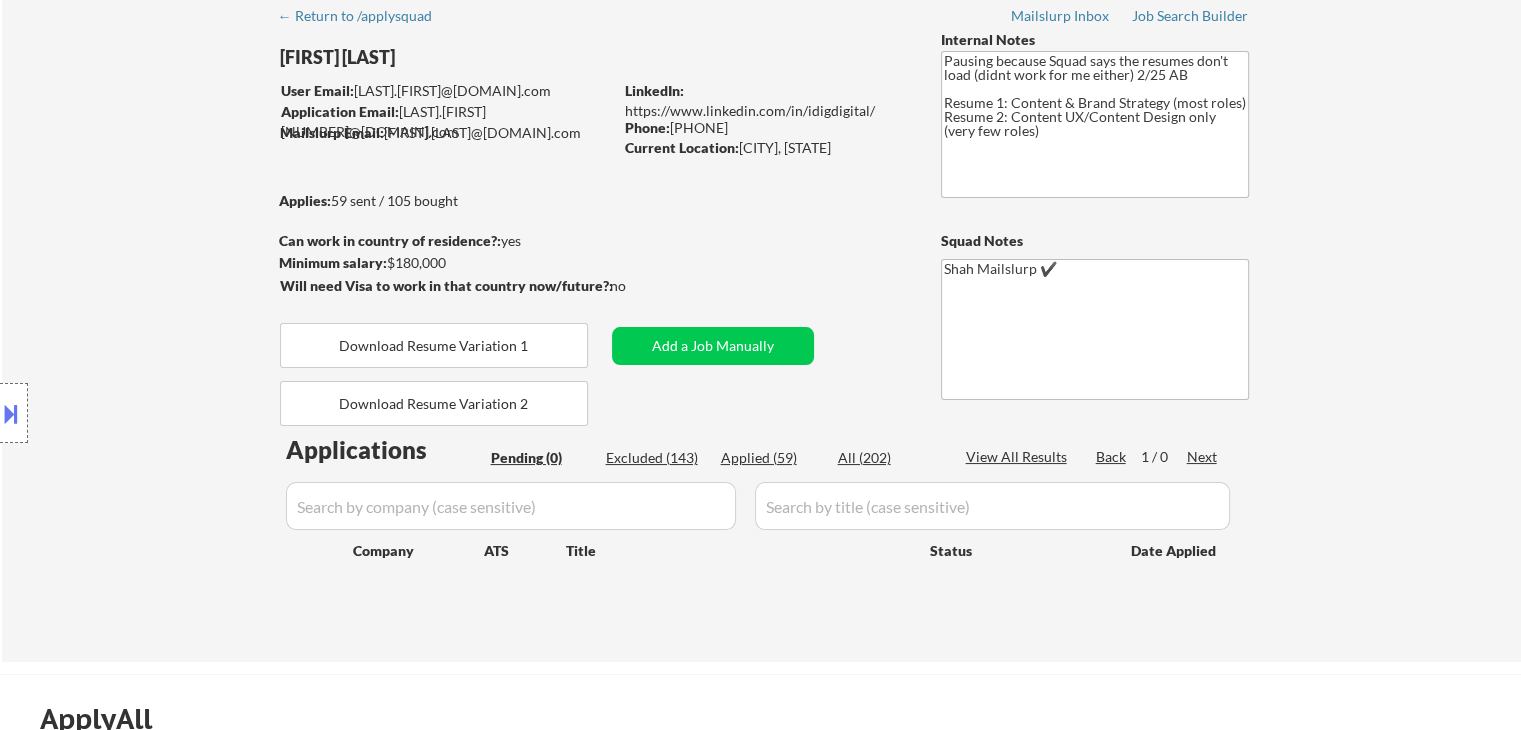 scroll, scrollTop: 200, scrollLeft: 0, axis: vertical 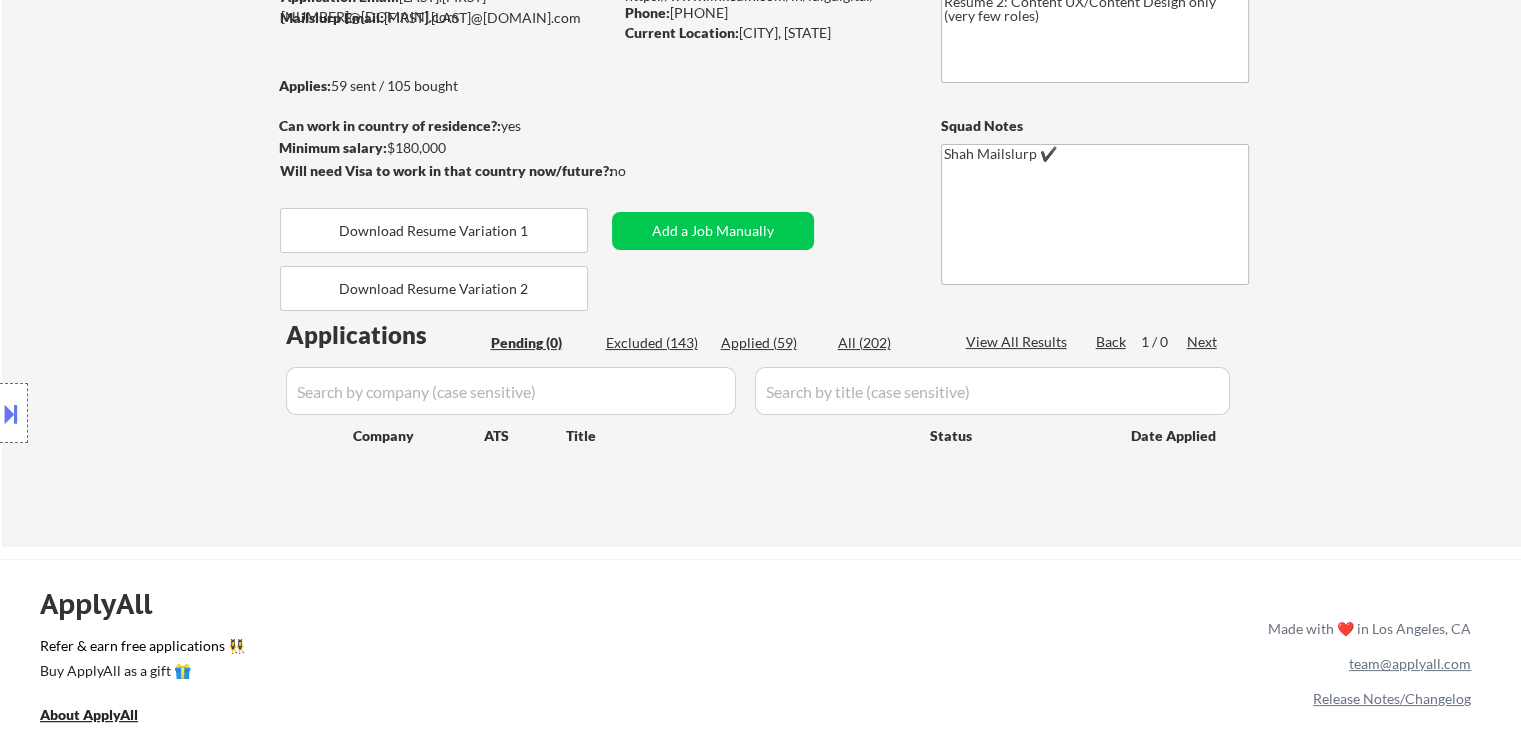 click on "← Return to /applysquad Mailslurp Inbox Job Search Builder [FIRST] [LAST] User Email: [LAST].[FIRST]@[DOMAIN].com Application Email: [LAST].[FIRST][NUMBER]@[DOMAIN].com Mailslurp Email: [FIRST].[LAST]@[DOMAIN].com LinkedIn: https://www.linkedin.com/in/idigdigital/
Phone: [PHONE] Current Location: [CITY], [STATE] Applies: 59 sent / 105 bought Internal Notes Pausing because Squad says the resumes don't load (didnt work for me either) 2/25 AB
Resume 1: Content & Brand Strategy (most roles)
Resume 2: Content UX/Content Design only (very few roles) Can work in country of residence?: yes Squad Notes Minimum salary: $180,000 Will need Visa to work in that country now/future?: no Download Resume Variation 1 Add a Job Manually Download Resume Variation 2 [LAST] Mailslurp ✔️ Applications Pending (0) Excluded (143) Applied (59) All (202) View All Results Back 1 / 0
Next Company ATS Title Status Date Applied" at bounding box center [761, 213] 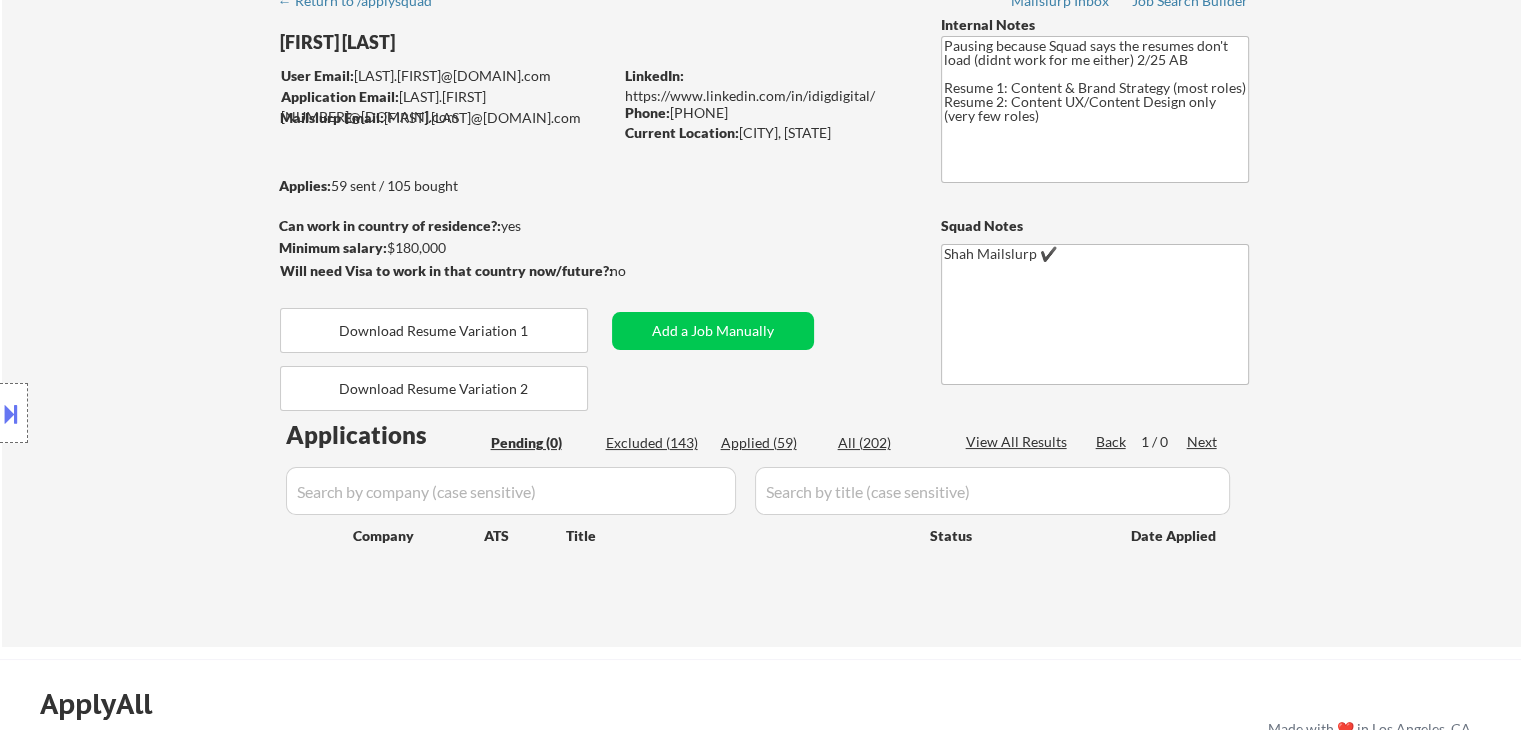 click on "Location Inclusions: [CITY], [STATE]   [CITY], [STATE]   [CITY], [STATE]   [CITY], [STATE]   [CITY], [STATE]   [CITY], [STATE]   [CITY], [STATE]   [CITY], [STATE]   [CITY], [STATE]   [CITY], [STATE]   [CITY], [STATE]   [CITY], [STATE]   [CITY], [STATE]   [CITY], [STATE]   [CITY], [STATE]   [CITY], [STATE]   [CITY], [STATE]   [CITY], [STATE]   [CITY], [STATE]   [CITY], [STATE]   [CITY], [STATE]   [CITY], [STATE]   [CITY], [STATE]   [CITY], [STATE]   [CITY], [STATE]   [CITY], [STATE]   remote" at bounding box center (179, 413) 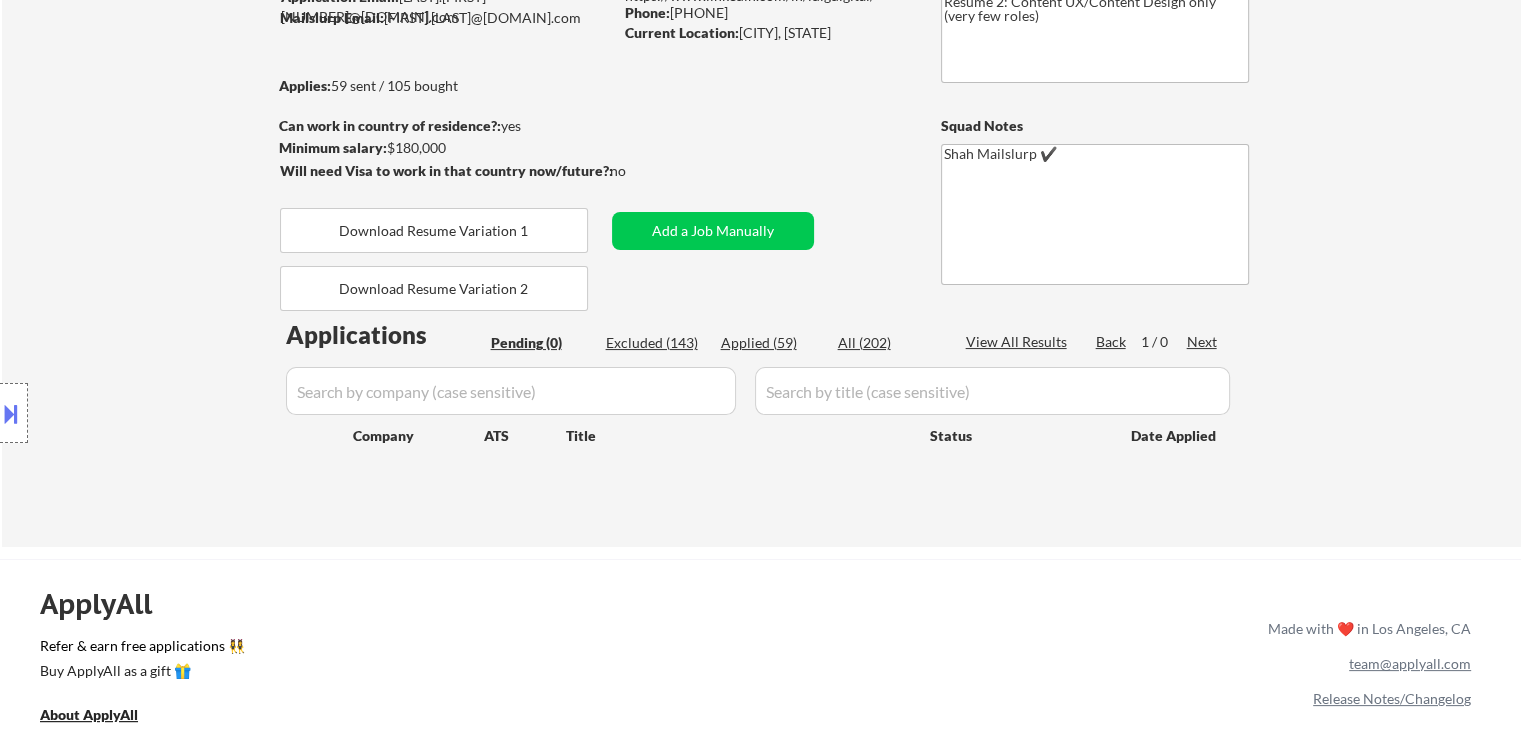 click on "Location Inclusions: [CITY], [STATE]   [CITY], [STATE]   [CITY], [STATE]   [CITY], [STATE]   [CITY], [STATE]   [CITY], [STATE]   [CITY], [STATE]   [CITY], [STATE]   [CITY], [STATE]   [CITY], [STATE]   [CITY], [STATE]   [CITY], [STATE]   [CITY], [STATE]   [CITY], [STATE]   [CITY], [STATE]   [CITY], [STATE]   [CITY], [STATE]   [CITY], [STATE]   [CITY], [STATE]   [CITY], [STATE]   [CITY], [STATE]   [CITY], [STATE]   [CITY], [STATE]   [CITY], [STATE]   [CITY], [STATE]   [CITY], [STATE]   remote" at bounding box center (179, 413) 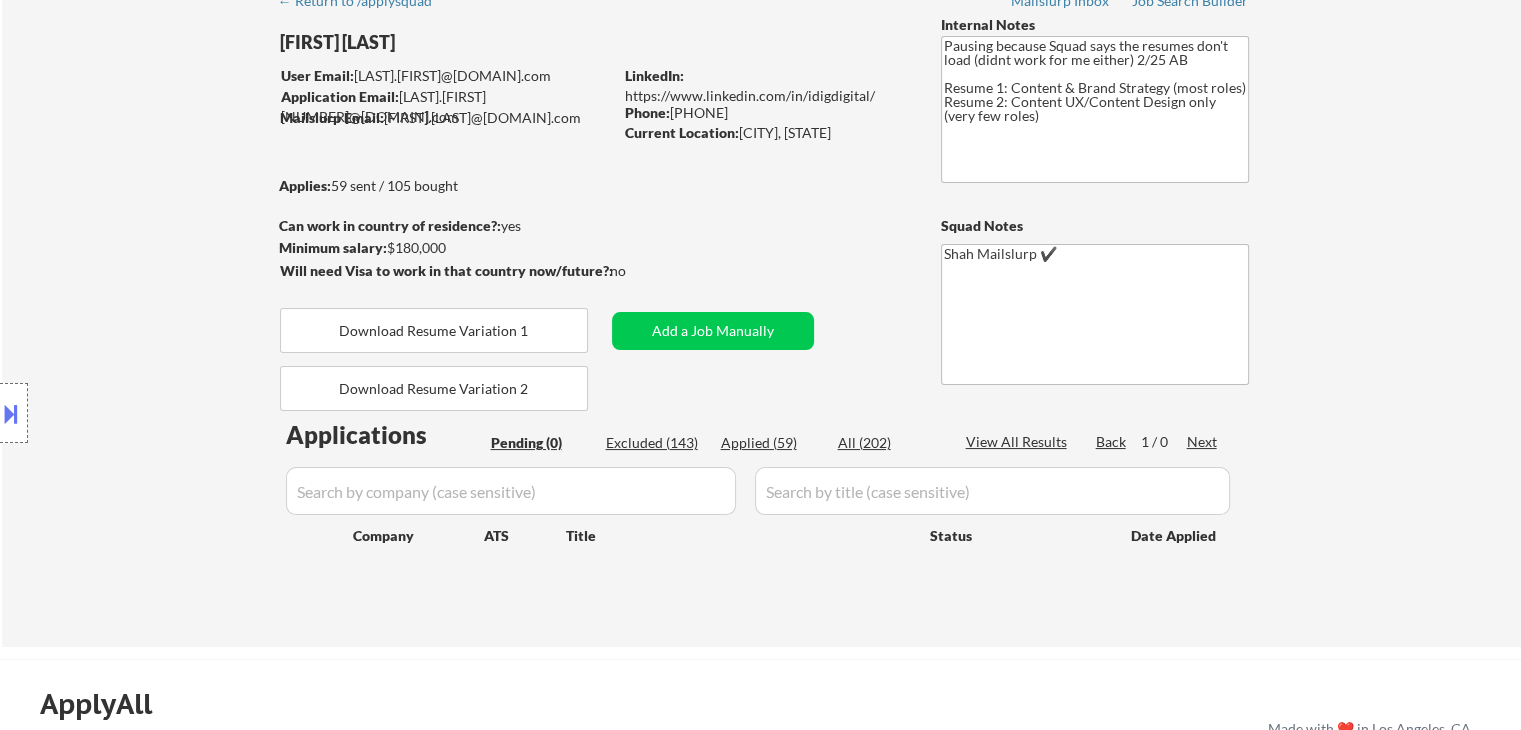 click on "Location Inclusions: [CITY], [STATE]   [CITY], [STATE]   [CITY], [STATE]   [CITY], [STATE]   [CITY], [STATE]   [CITY], [STATE]   [CITY], [STATE]   [CITY], [STATE]   [CITY], [STATE]   [CITY], [STATE]   [CITY], [STATE]   [CITY], [STATE]   [CITY], [STATE]   [CITY], [STATE]   [CITY], [STATE]   [CITY], [STATE]   [CITY], [STATE]   [CITY], [STATE]   [CITY], [STATE]   [CITY], [STATE]   [CITY], [STATE]   [CITY], [STATE]   [CITY], [STATE]   [CITY], [STATE]   [CITY], [STATE]   [CITY], [STATE]   remote" at bounding box center (179, 413) 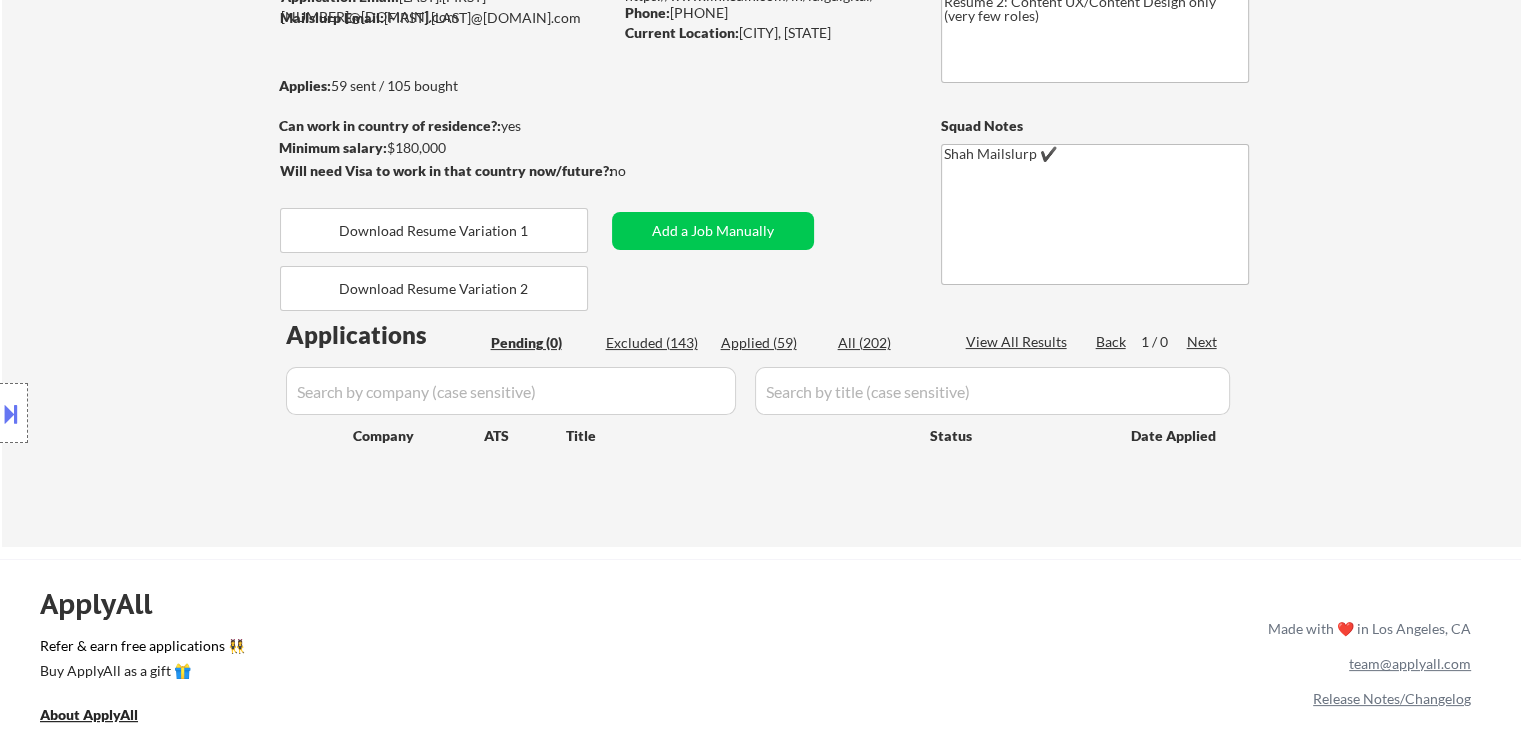 click on "Location Inclusions: [CITY], [STATE]   [CITY], [STATE]   [CITY], [STATE]   [CITY], [STATE]   [CITY], [STATE]   [CITY], [STATE]   [CITY], [STATE]   [CITY], [STATE]   [CITY], [STATE]   [CITY], [STATE]   [CITY], [STATE]   [CITY], [STATE]   [CITY], [STATE]   [CITY], [STATE]   [CITY], [STATE]   [CITY], [STATE]   [CITY], [STATE]   [CITY], [STATE]   [CITY], [STATE]   [CITY], [STATE]   [CITY], [STATE]   [CITY], [STATE]   [CITY], [STATE]   [CITY], [STATE]   [CITY], [STATE]   [CITY], [STATE]   remote" at bounding box center (179, 413) 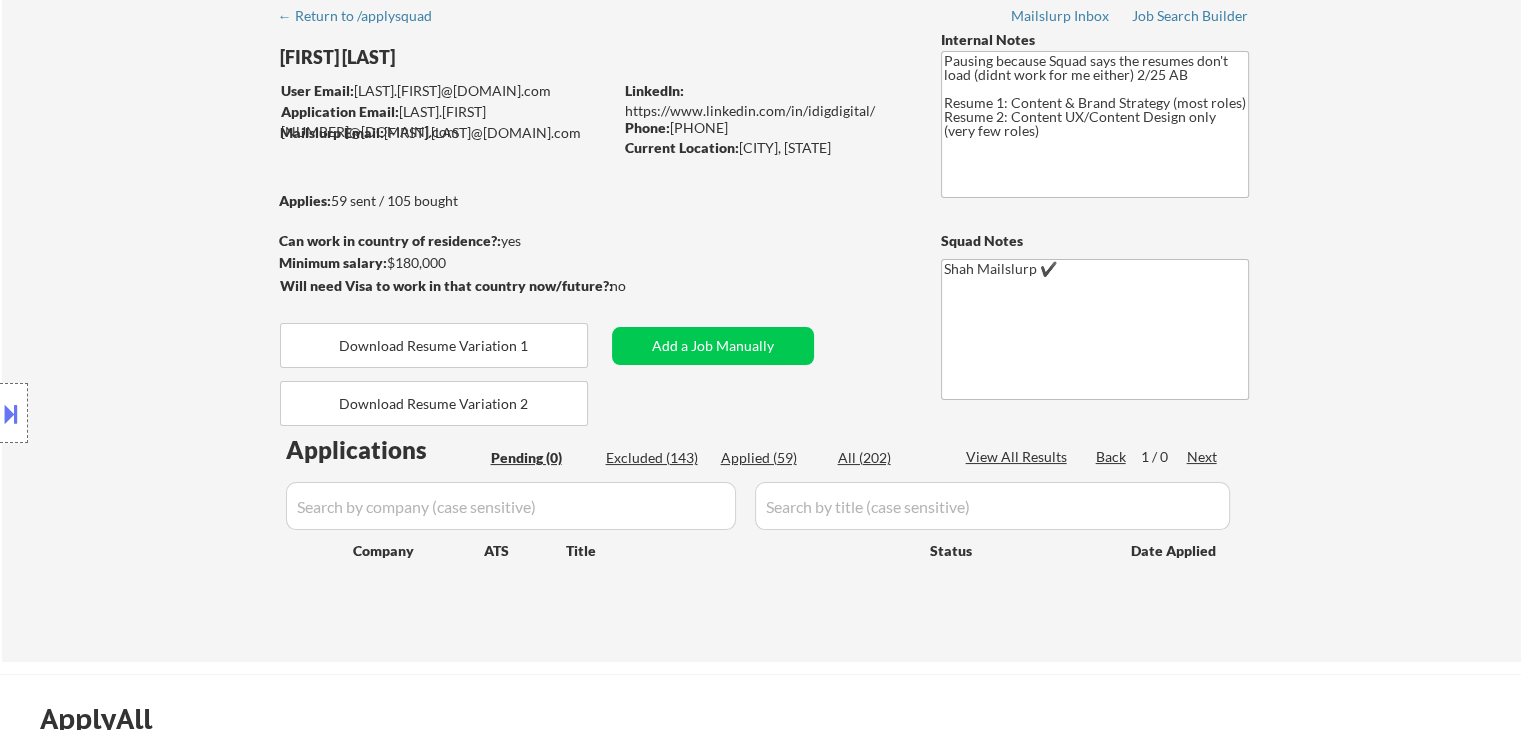 scroll, scrollTop: 0, scrollLeft: 0, axis: both 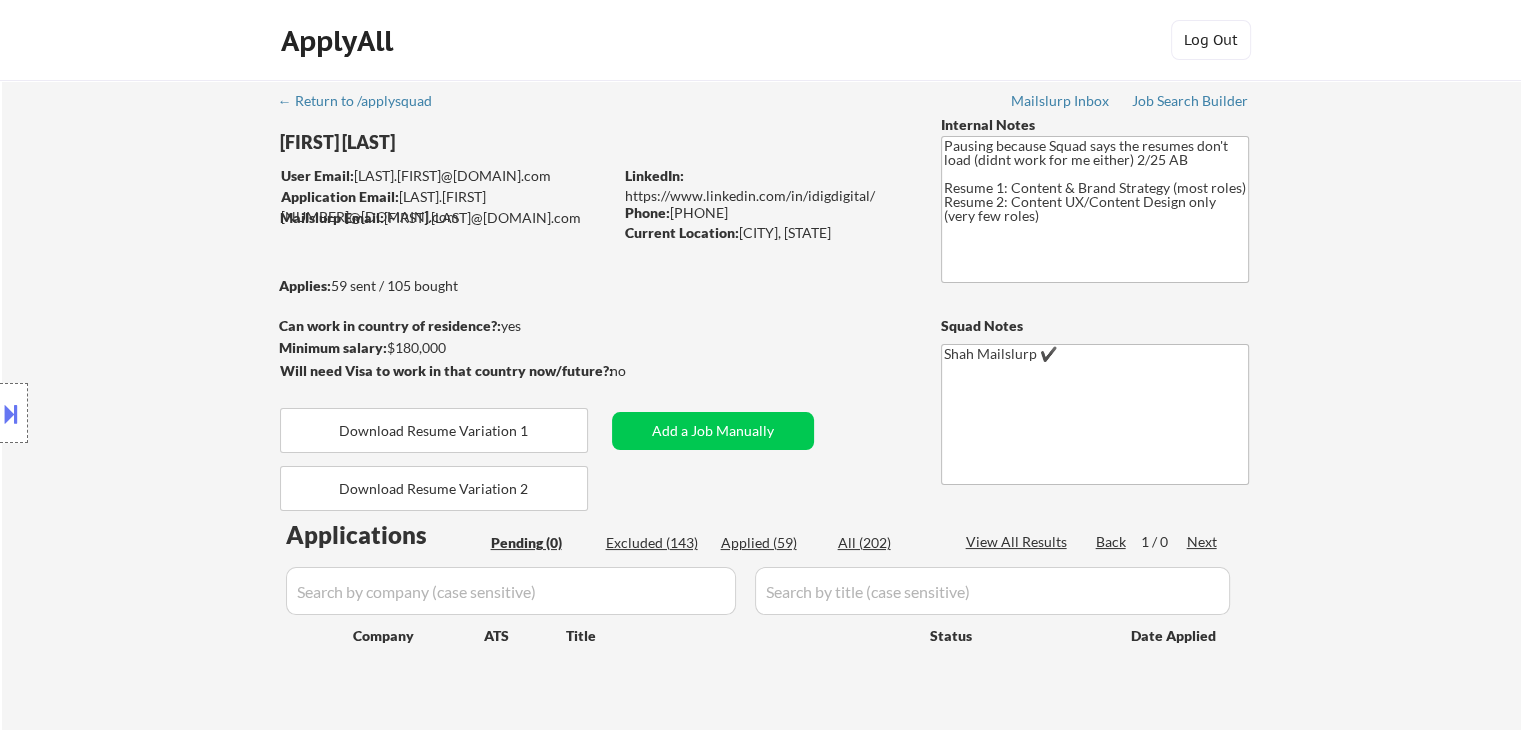 click on "Location Inclusions: [CITY], [STATE]   [CITY], [STATE]   [CITY], [STATE]   [CITY], [STATE]   [CITY], [STATE]   [CITY], [STATE]   [CITY], [STATE]   [CITY], [STATE]   [CITY], [STATE]   [CITY], [STATE]   [CITY], [STATE]   [CITY], [STATE]   [CITY], [STATE]   [CITY], [STATE]   [CITY], [STATE]   [CITY], [STATE]   [CITY], [STATE]   [CITY], [STATE]   [CITY], [STATE]   [CITY], [STATE]   [CITY], [STATE]   [CITY], [STATE]   [CITY], [STATE]   [CITY], [STATE]   [CITY], [STATE]   [CITY], [STATE]   remote" at bounding box center [179, 413] 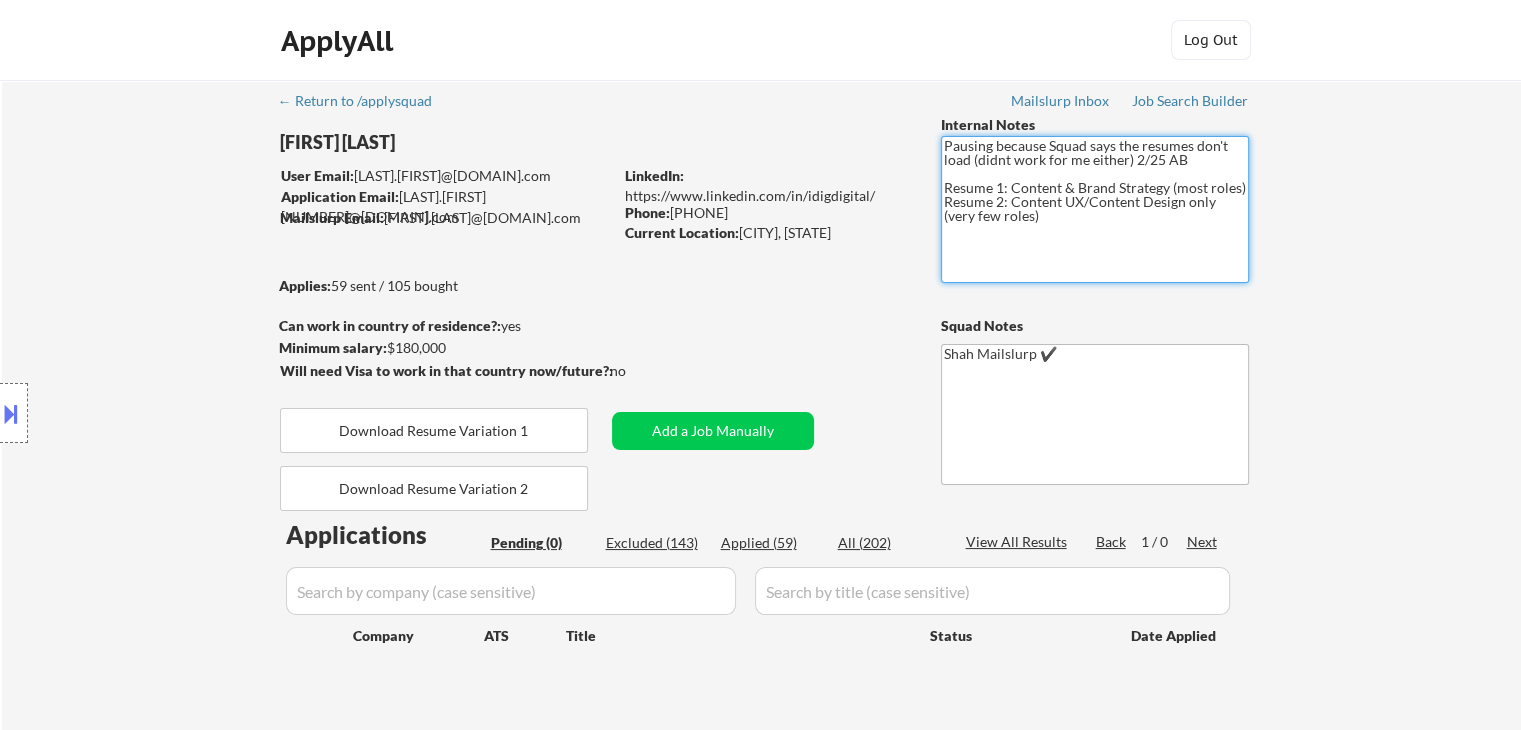 click on "← Return to /applysquad Mailslurp Inbox Job Search Builder [FIRST] [LAST] User Email: [LAST].[FIRST]@[DOMAIN].com Application Email: [LAST].[FIRST][NUMBER]@[DOMAIN].com Mailslurp Email: [FIRST].[LAST]@[DOMAIN].com LinkedIn: https://www.linkedin.com/in/idigdigital/
Phone: [PHONE] Current Location: [CITY], [STATE] Applies: 59 sent / 105 bought Internal Notes Pausing because Squad says the resumes don't load (didnt work for me either) 2/25 AB
Resume 1: Content & Brand Strategy (most roles)
Resume 2: Content UX/Content Design only (very few roles) Can work in country of residence?: yes Squad Notes Minimum salary: $180,000 Will need Visa to work in that country now/future?: no Download Resume Variation 1 Add a Job Manually Download Resume Variation 2 [LAST] Mailslurp ✔️ Applications Pending (0) Excluded (143) Applied (59) All (202) View All Results Back 1 / 0
Next Company ATS Title Status Date Applied" at bounding box center (762, 405) 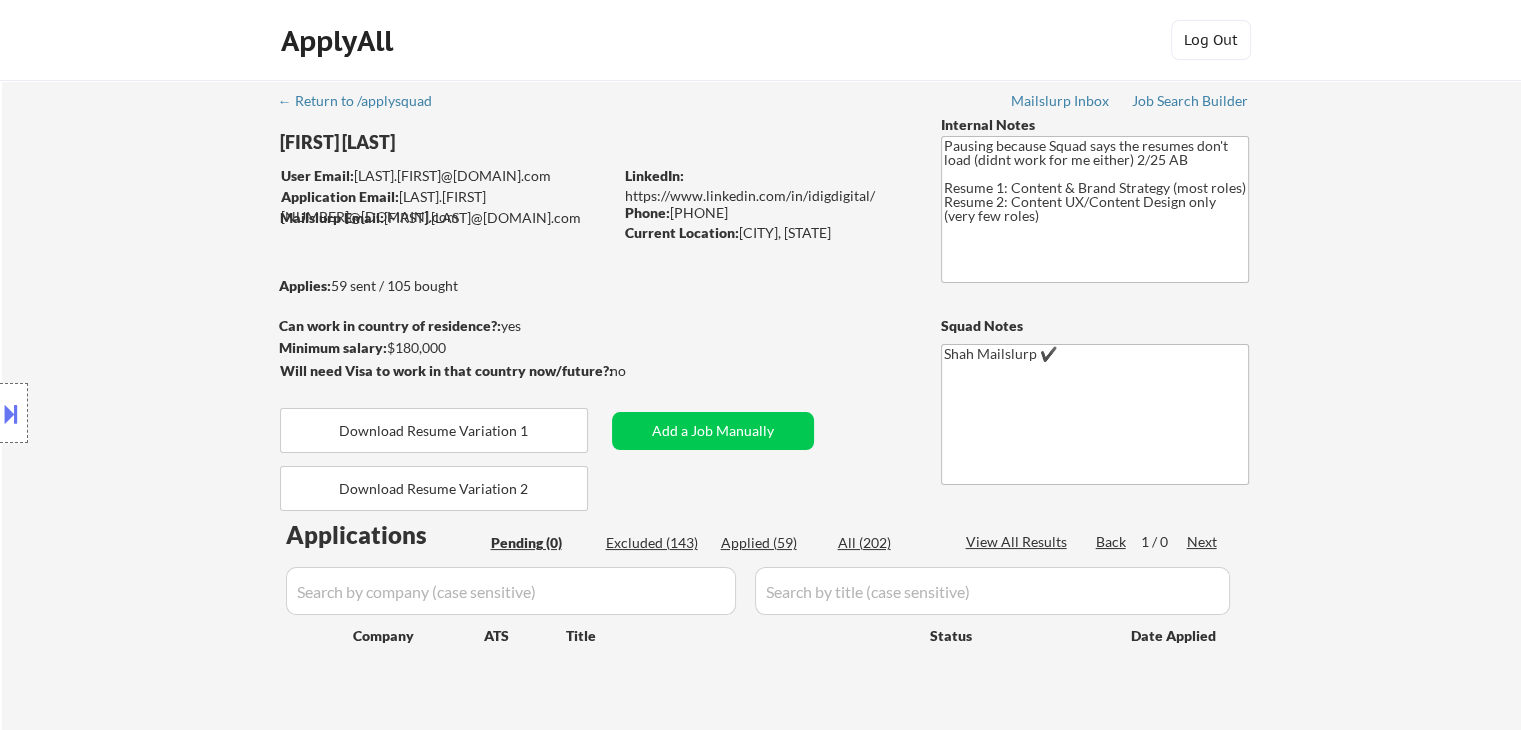click on "← Return to /applysquad Mailslurp Inbox Job Search Builder [FIRST] [LAST] User Email: [LAST].[FIRST]@[DOMAIN].com Application Email: [LAST].[FIRST][NUMBER]@[DOMAIN].com Mailslurp Email: [FIRST].[LAST]@[DOMAIN].com LinkedIn: https://www.linkedin.com/in/idigdigital/
Phone: [PHONE] Current Location: [CITY], [STATE] Applies: 59 sent / 105 bought Internal Notes Pausing because Squad says the resumes don't load (didnt work for me either) 2/25 AB
Resume 1: Content & Brand Strategy (most roles)
Resume 2: Content UX/Content Design only (very few roles) Can work in country of residence?: yes Squad Notes Minimum salary: $180,000 Will need Visa to work in that country now/future?: no Download Resume Variation 1 Add a Job Manually Download Resume Variation 2 [LAST] Mailslurp ✔️ Applications Pending (0) Excluded (143) Applied (59) All (202) View All Results Back 1 / 0
Next Company ATS Title Status Date Applied" at bounding box center (762, 405) 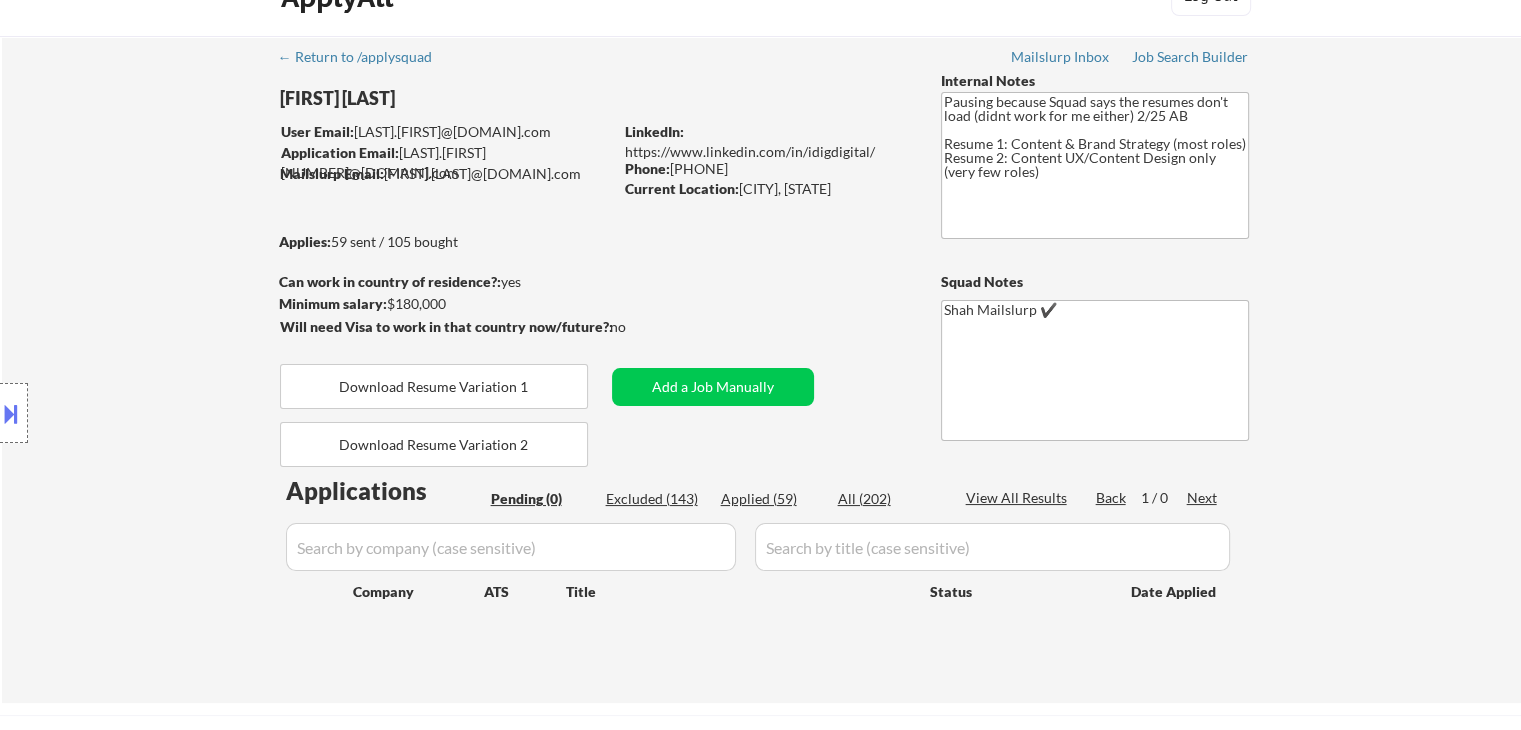scroll, scrollTop: 0, scrollLeft: 0, axis: both 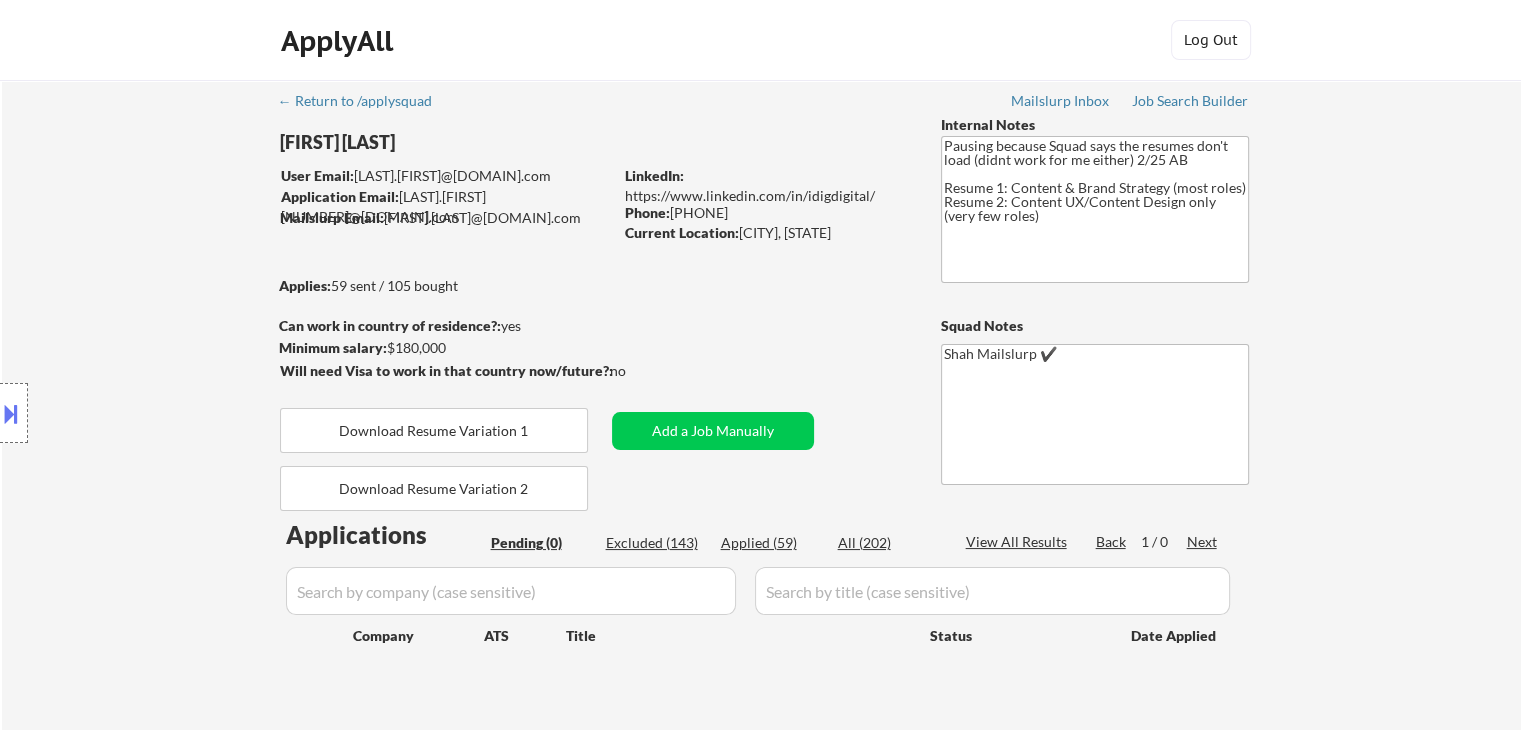 click on "← Return to /applysquad Mailslurp Inbox Job Search Builder [FIRST] [LAST] User Email: [LAST].[FIRST]@[DOMAIN].com Application Email: [LAST].[FIRST][NUMBER]@[DOMAIN].com Mailslurp Email: [FIRST].[LAST]@[DOMAIN].com LinkedIn: https://www.linkedin.com/in/idigdigital/
Phone: [PHONE] Current Location: [CITY], [STATE] Applies: 59 sent / 105 bought Internal Notes Pausing because Squad says the resumes don't load (didnt work for me either) 2/25 AB
Resume 1: Content & Brand Strategy (most roles)
Resume 2: Content UX/Content Design only (very few roles) Can work in country of residence?: yes Squad Notes Minimum salary: $180,000 Will need Visa to work in that country now/future?: no Download Resume Variation 1 Add a Job Manually Download Resume Variation 2 [LAST] Mailslurp ✔️ Applications Pending (0) Excluded (143) Applied (59) All (202) View All Results Back 1 / 0
Next Company ATS Title Status Date Applied" at bounding box center (762, 405) 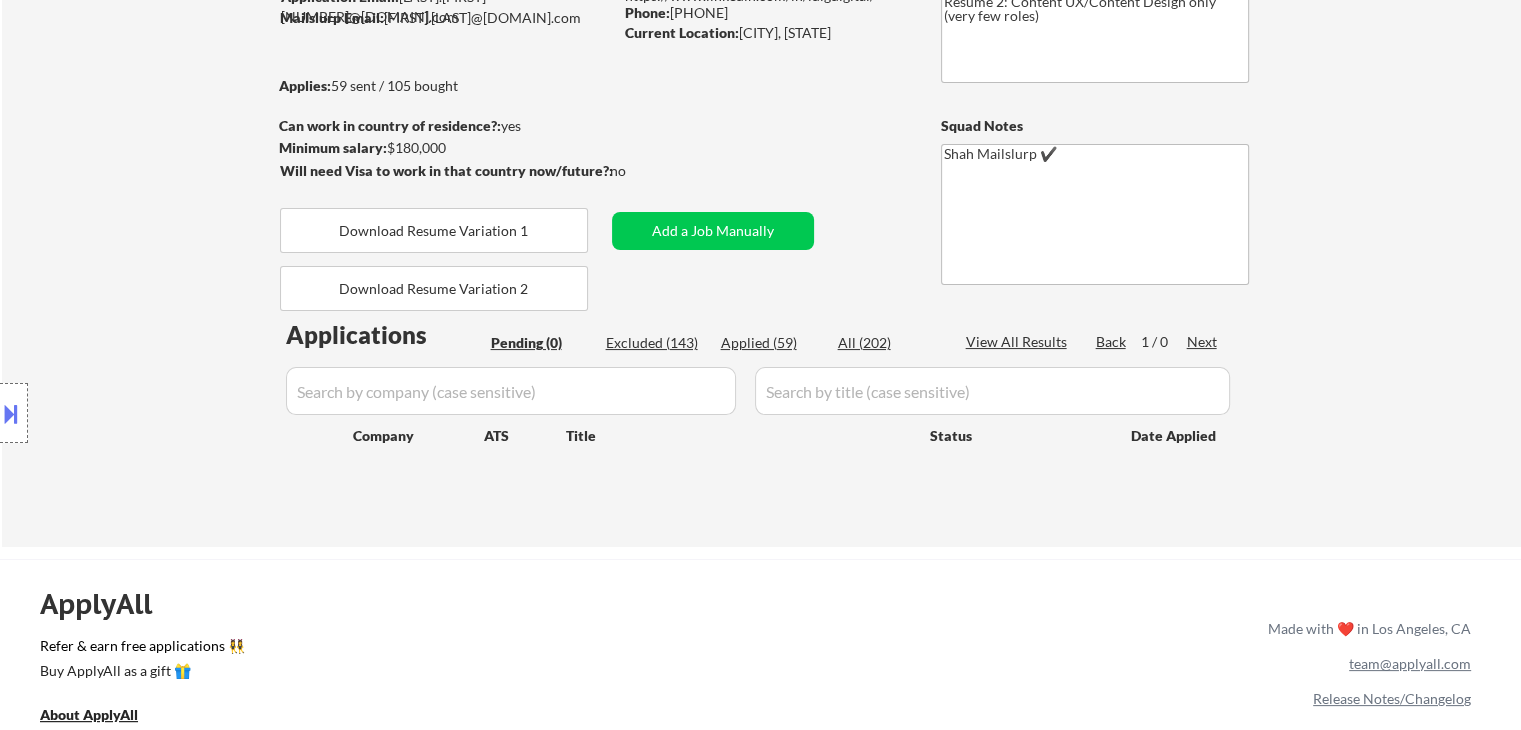 scroll, scrollTop: 0, scrollLeft: 0, axis: both 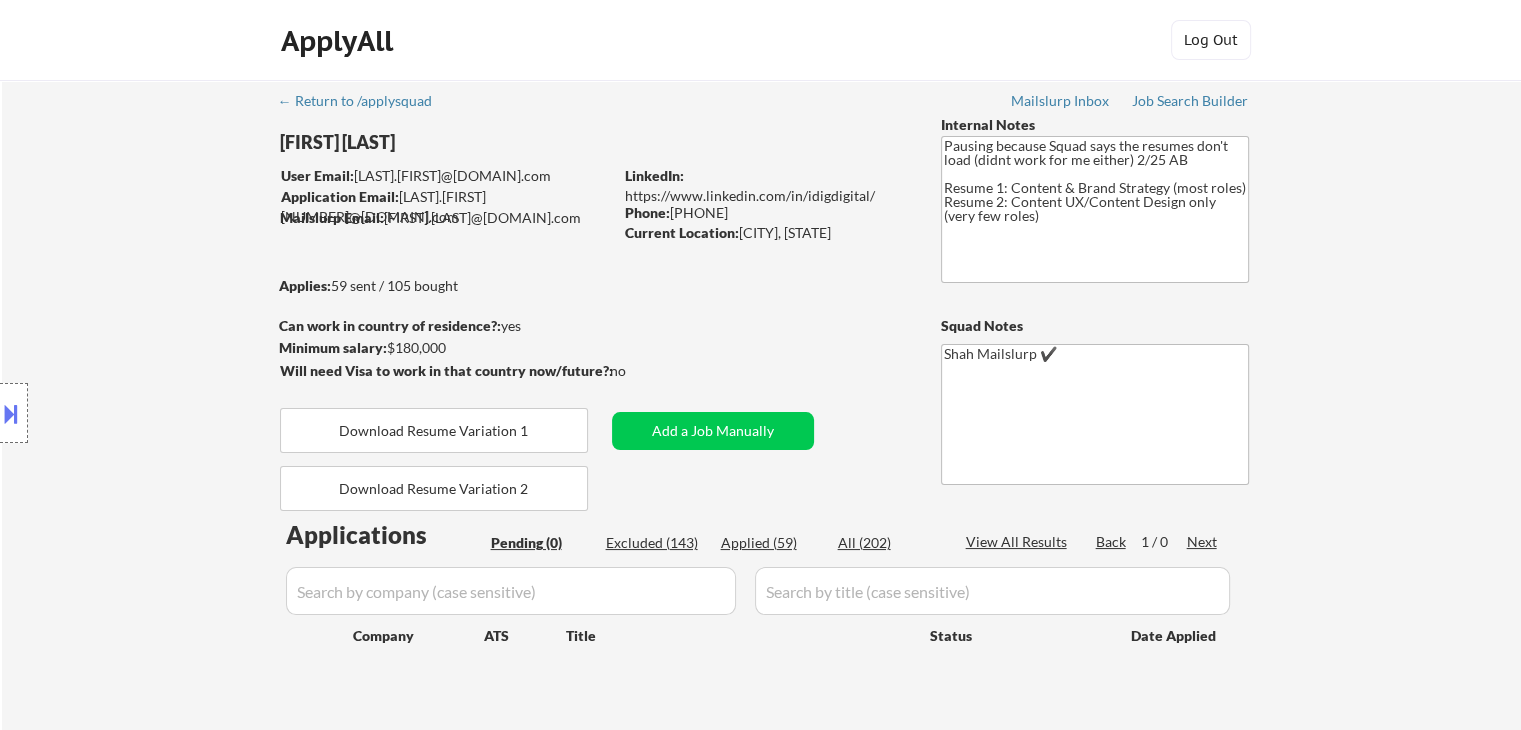 click on "Location Inclusions: [CITY], [STATE]   [CITY], [STATE]   [CITY], [STATE]   [CITY], [STATE]   [CITY], [STATE]   [CITY], [STATE]   [CITY], [STATE]   [CITY], [STATE]   [CITY], [STATE]   [CITY], [STATE]   [CITY], [STATE]   [CITY], [STATE]   [CITY], [STATE]   [CITY], [STATE]   [CITY], [STATE]   [CITY], [STATE]   [CITY], [STATE]   [CITY], [STATE]   [CITY], [STATE]   [CITY], [STATE]   [CITY], [STATE]   [CITY], [STATE]   [CITY], [STATE]   [CITY], [STATE]   [CITY], [STATE]   [CITY], [STATE]   remote" at bounding box center (179, 413) 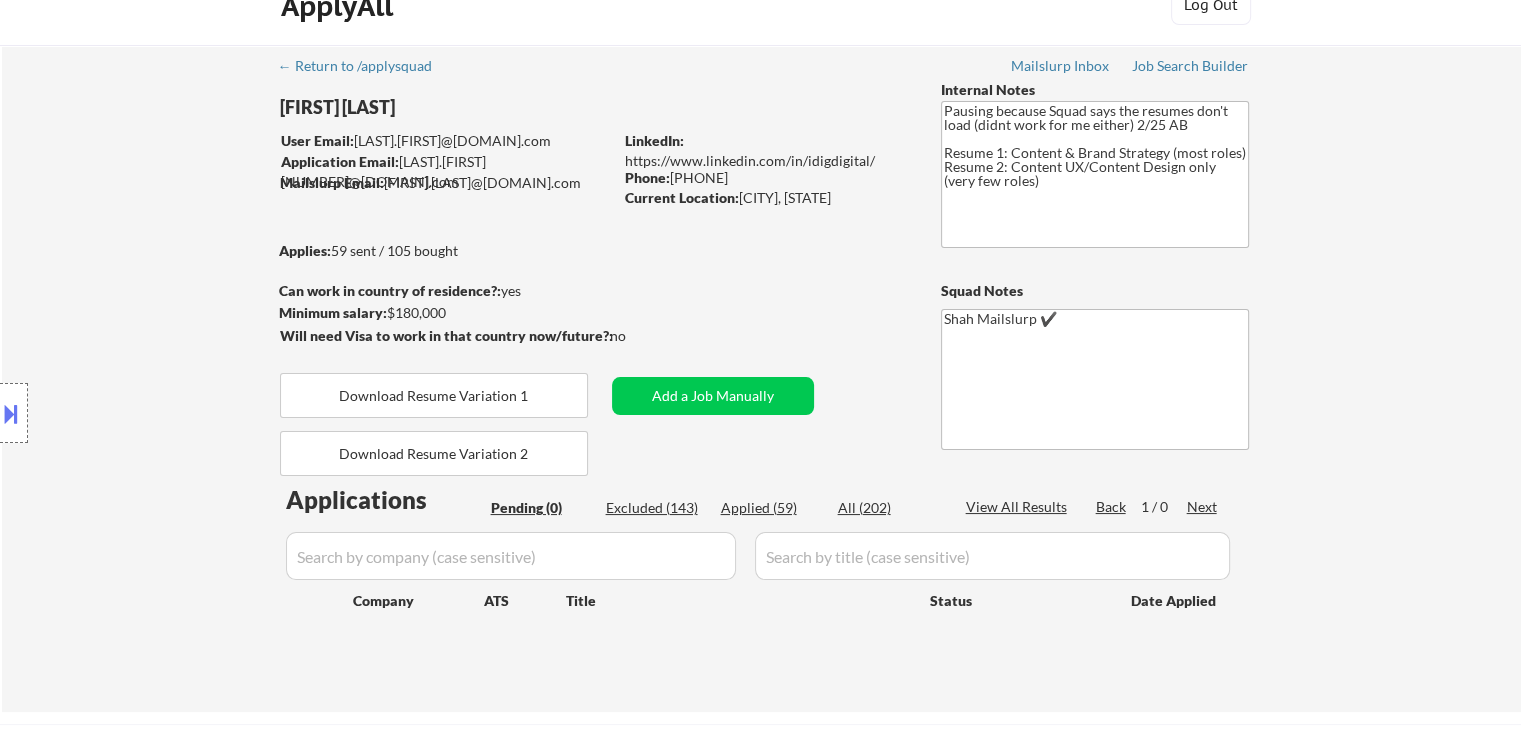 scroll, scrollTop: 0, scrollLeft: 0, axis: both 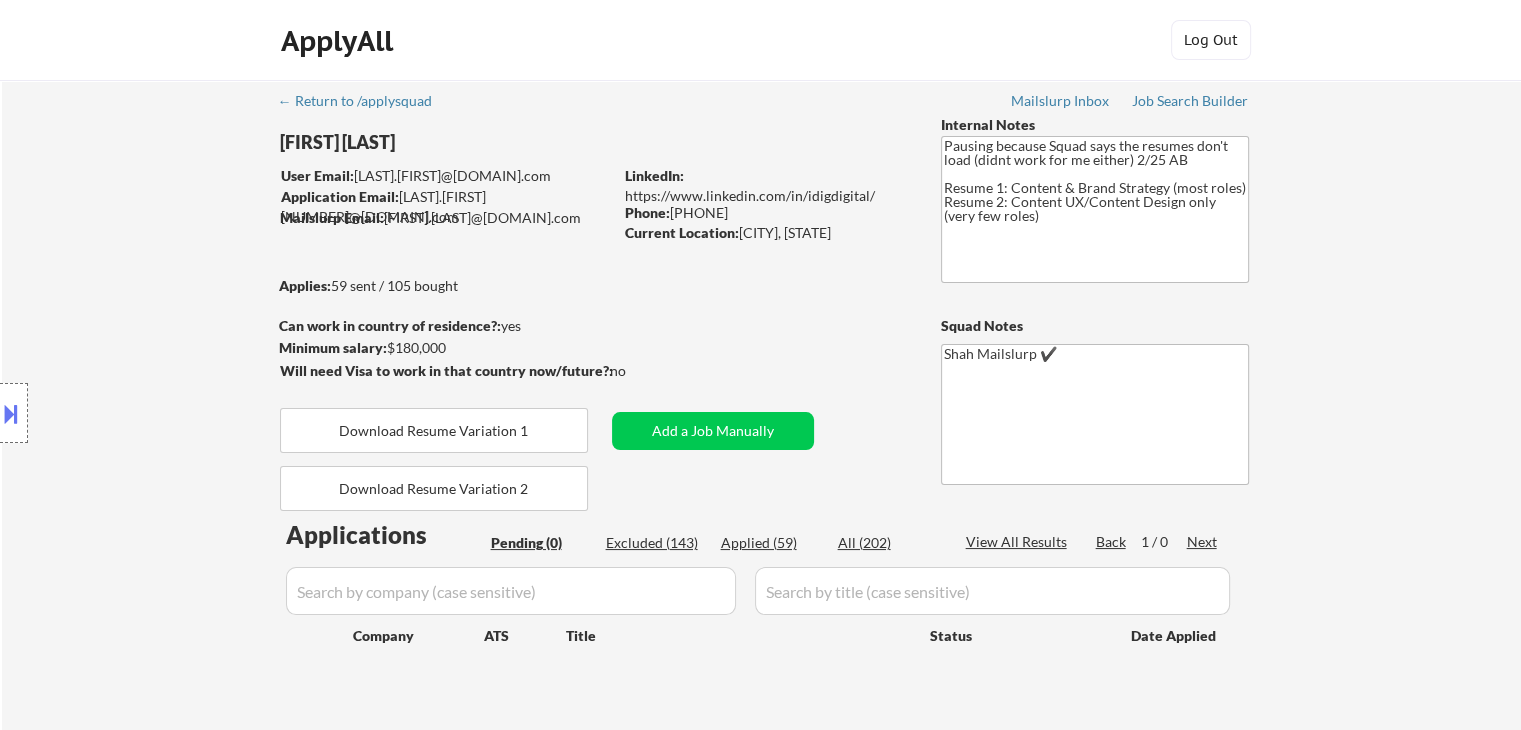 click on "Location Inclusions: [CITY], [STATE]   [CITY], [STATE]   [CITY], [STATE]   [CITY], [STATE]   [CITY], [STATE]   [CITY], [STATE]   [CITY], [STATE]   [CITY], [STATE]   [CITY], [STATE]   [CITY], [STATE]   [CITY], [STATE]   [CITY], [STATE]   [CITY], [STATE]   [CITY], [STATE]   [CITY], [STATE]   [CITY], [STATE]   [CITY], [STATE]   [CITY], [STATE]   [CITY], [STATE]   [CITY], [STATE]   [CITY], [STATE]   [CITY], [STATE]   [CITY], [STATE]   [CITY], [STATE]   [CITY], [STATE]   [CITY], [STATE]   remote" at bounding box center [179, 413] 